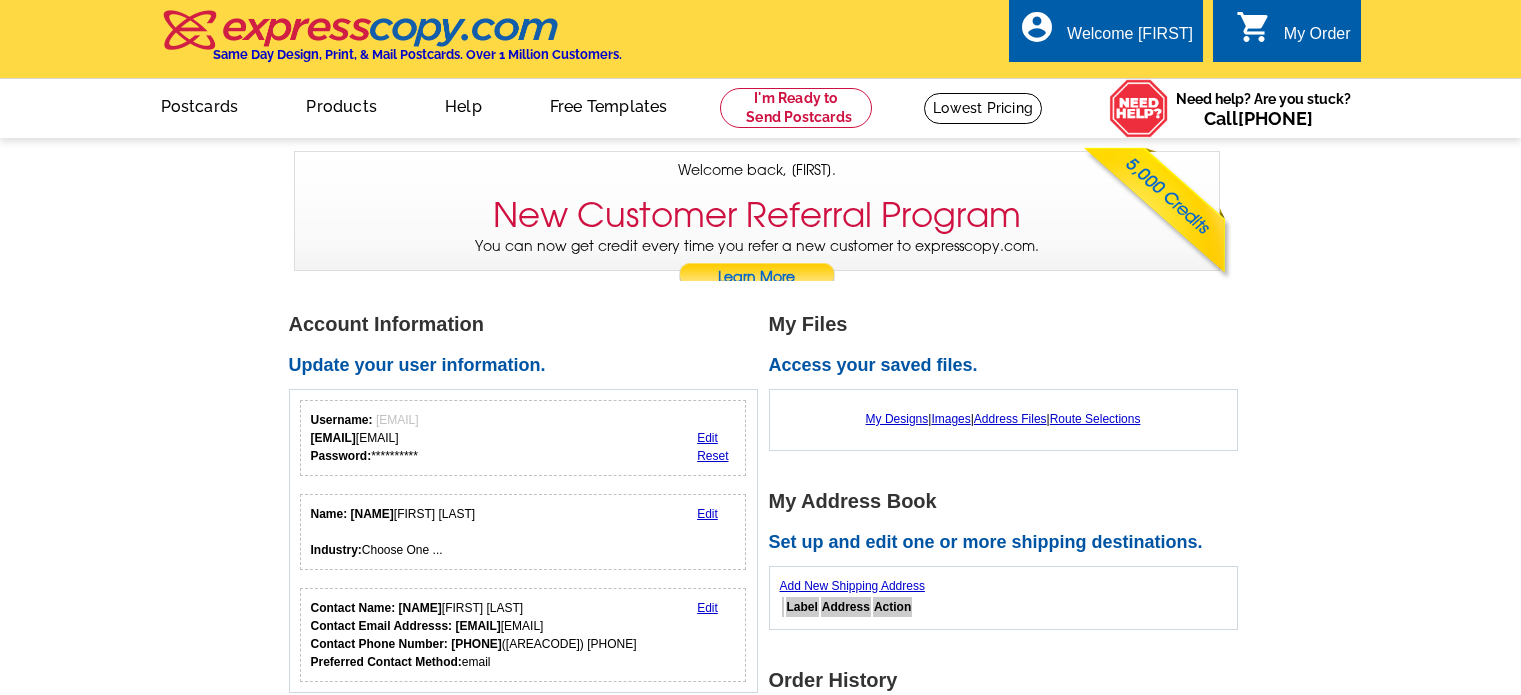 scroll, scrollTop: 0, scrollLeft: 0, axis: both 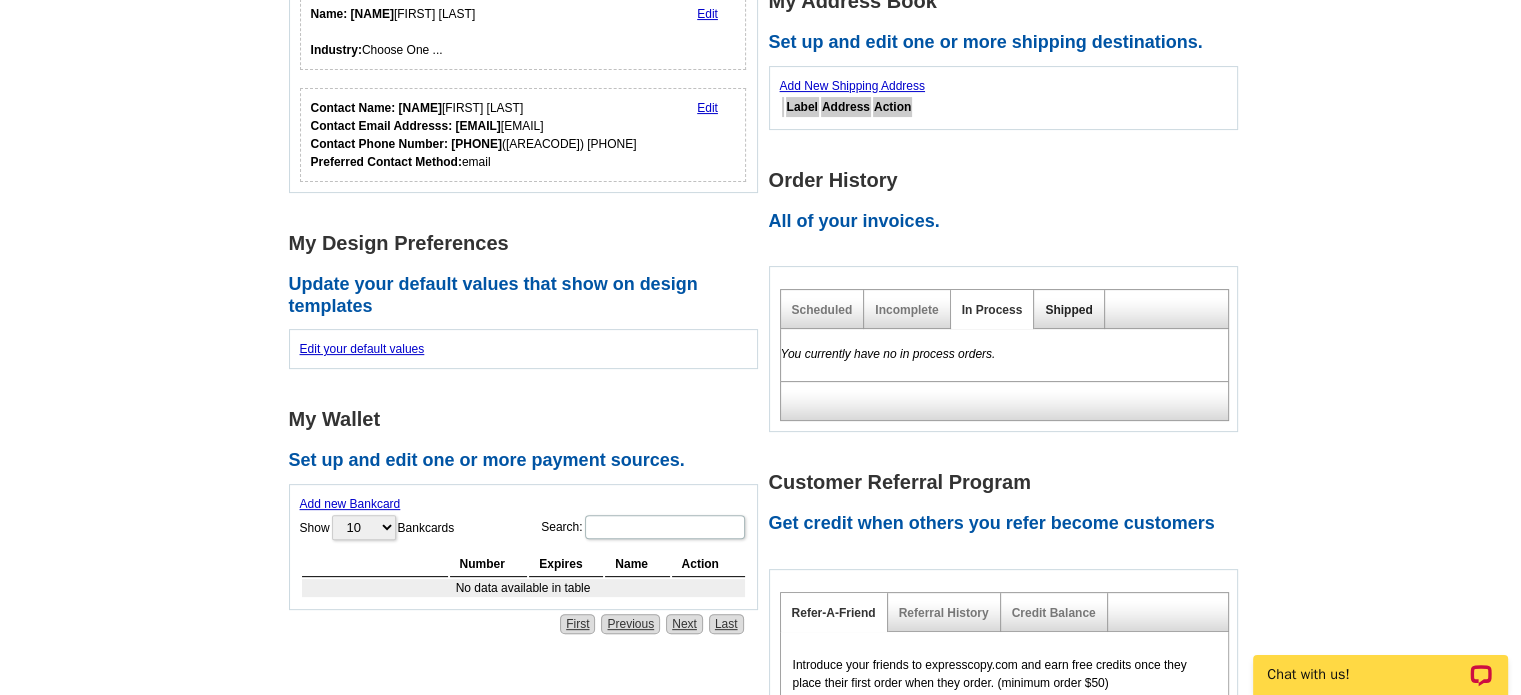 click on "Shipped" at bounding box center (1068, 310) 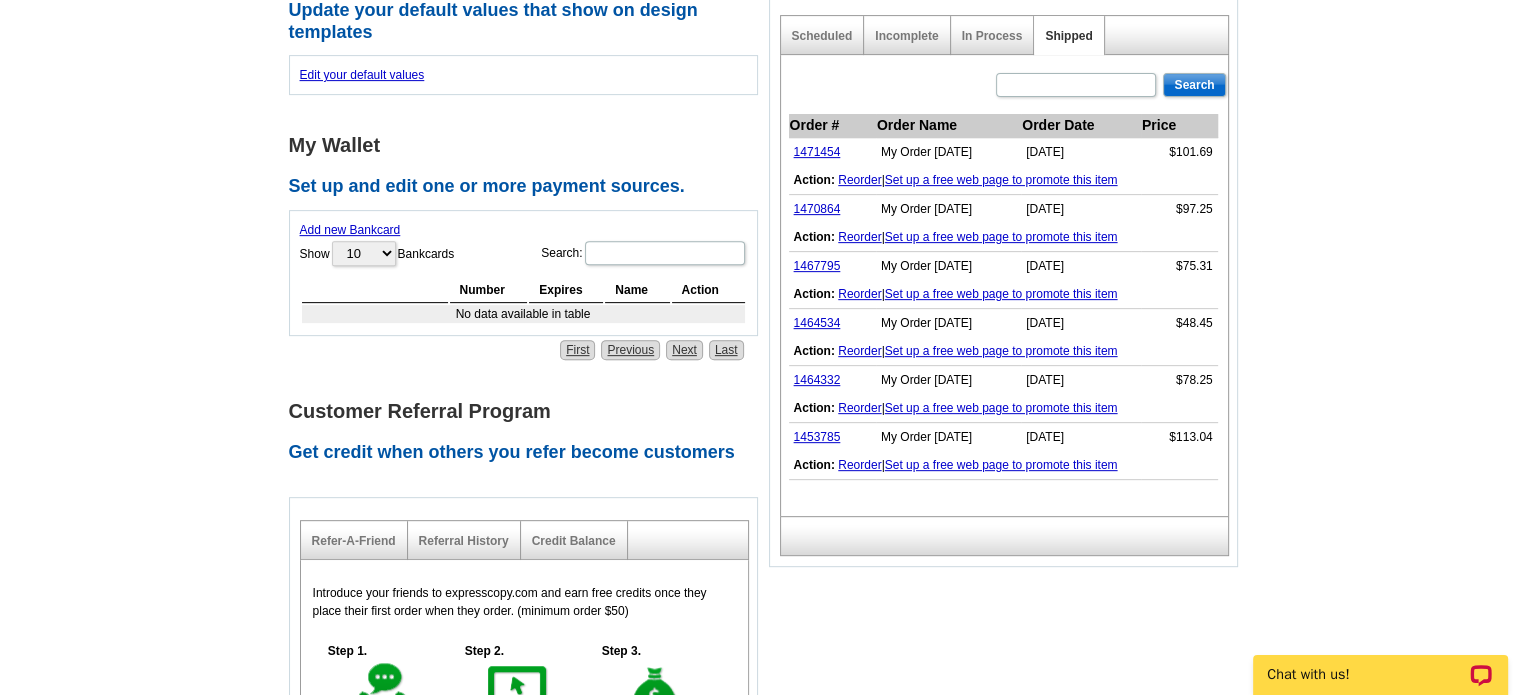 scroll, scrollTop: 800, scrollLeft: 0, axis: vertical 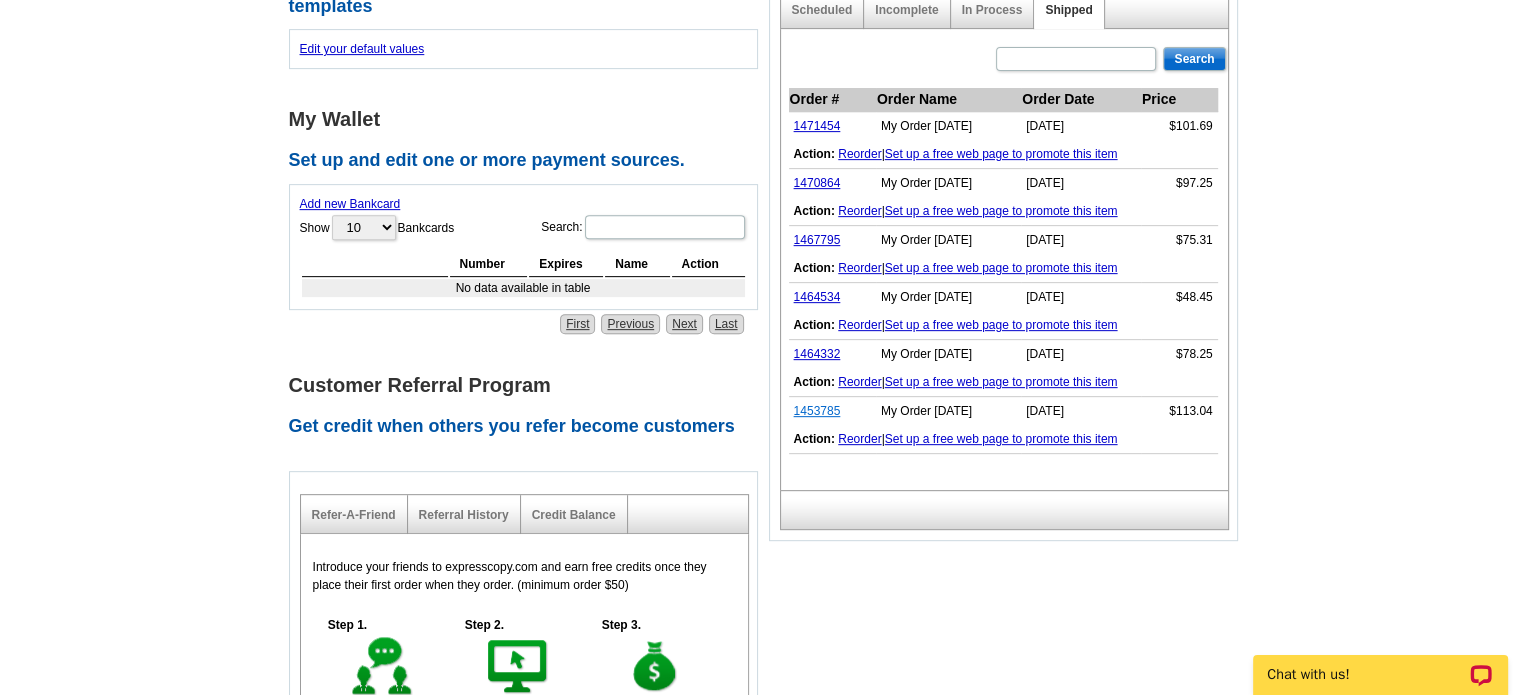 click on "1453785" at bounding box center (817, 411) 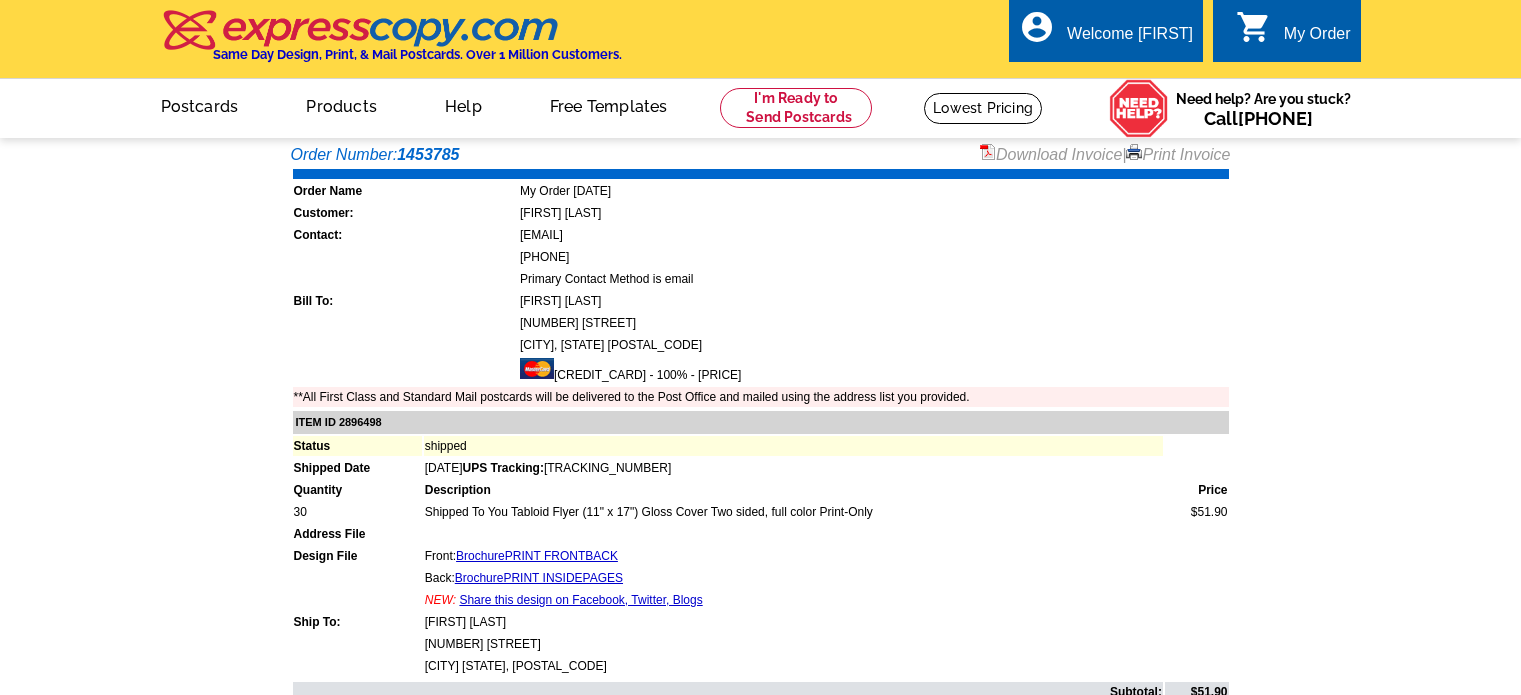 scroll, scrollTop: 0, scrollLeft: 0, axis: both 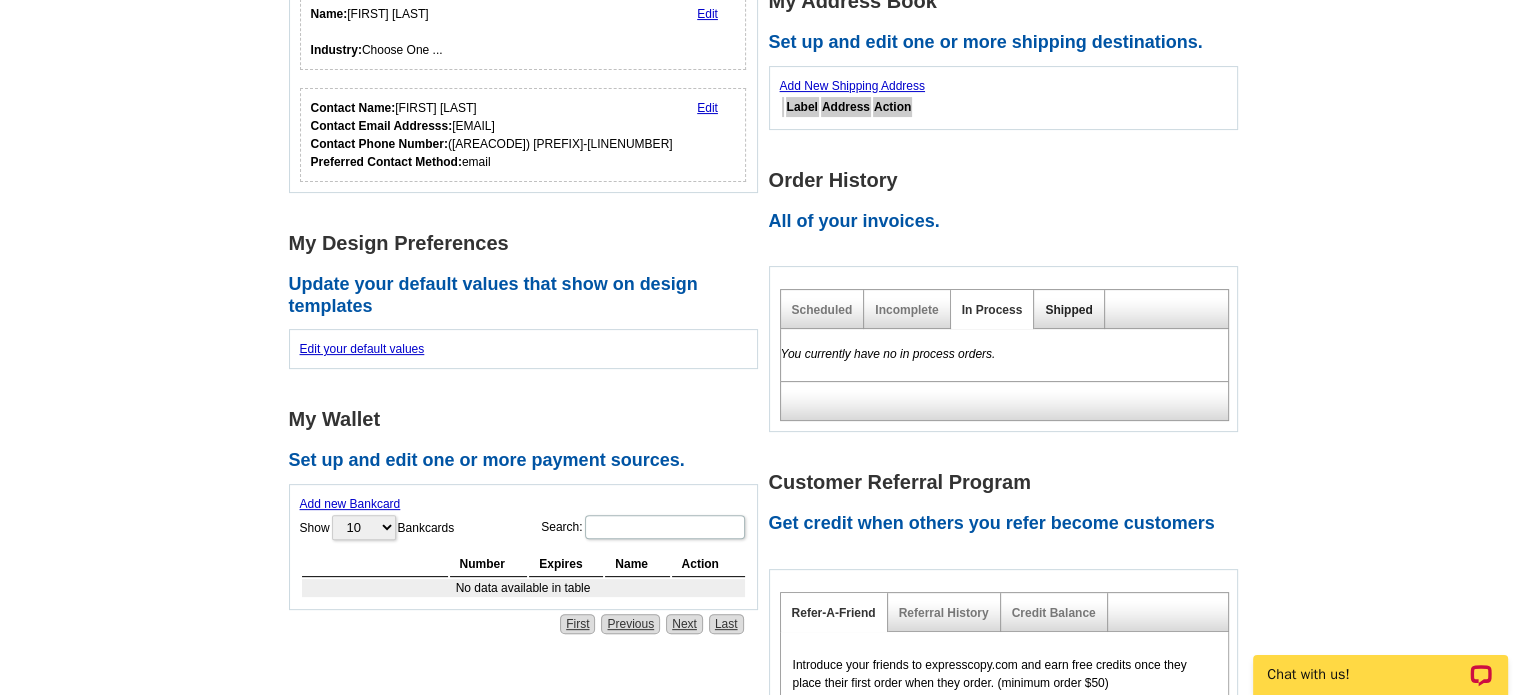 click on "Shipped" at bounding box center [1068, 310] 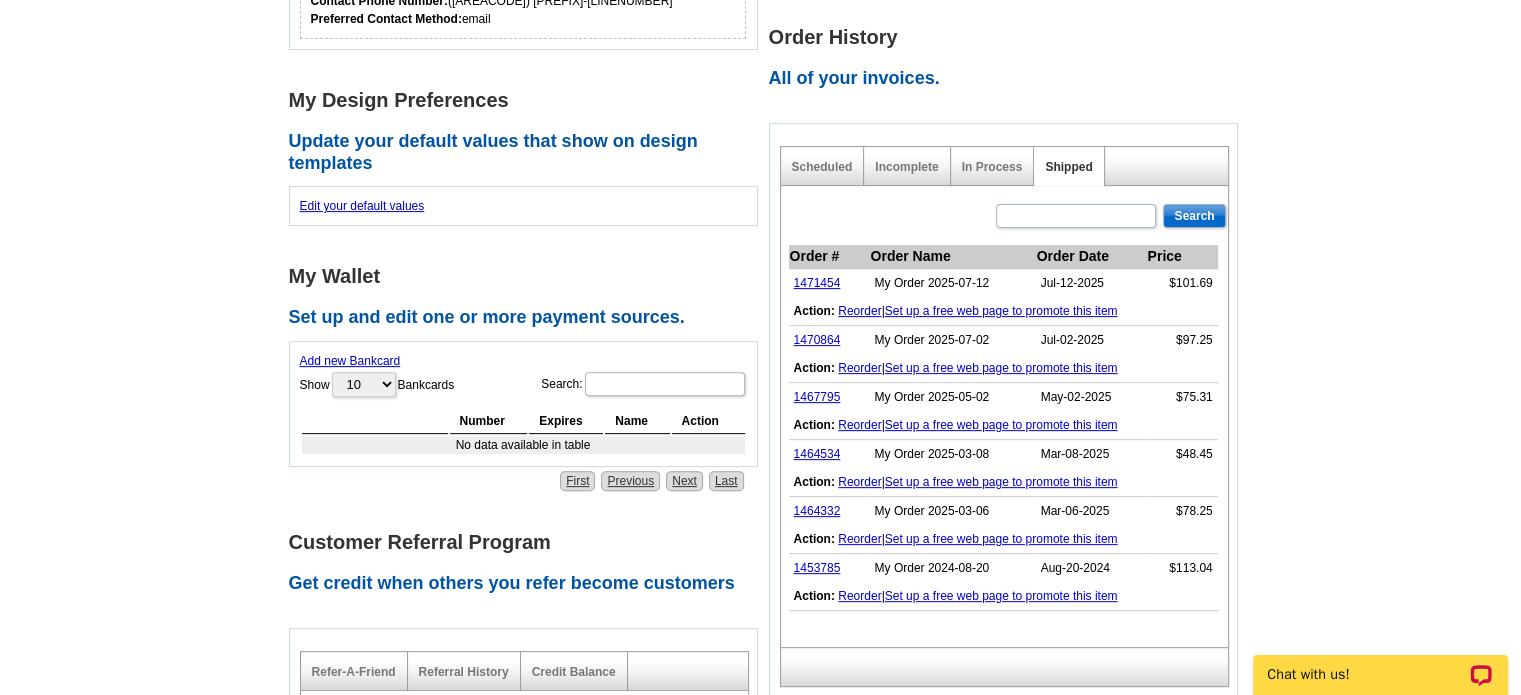 scroll, scrollTop: 700, scrollLeft: 0, axis: vertical 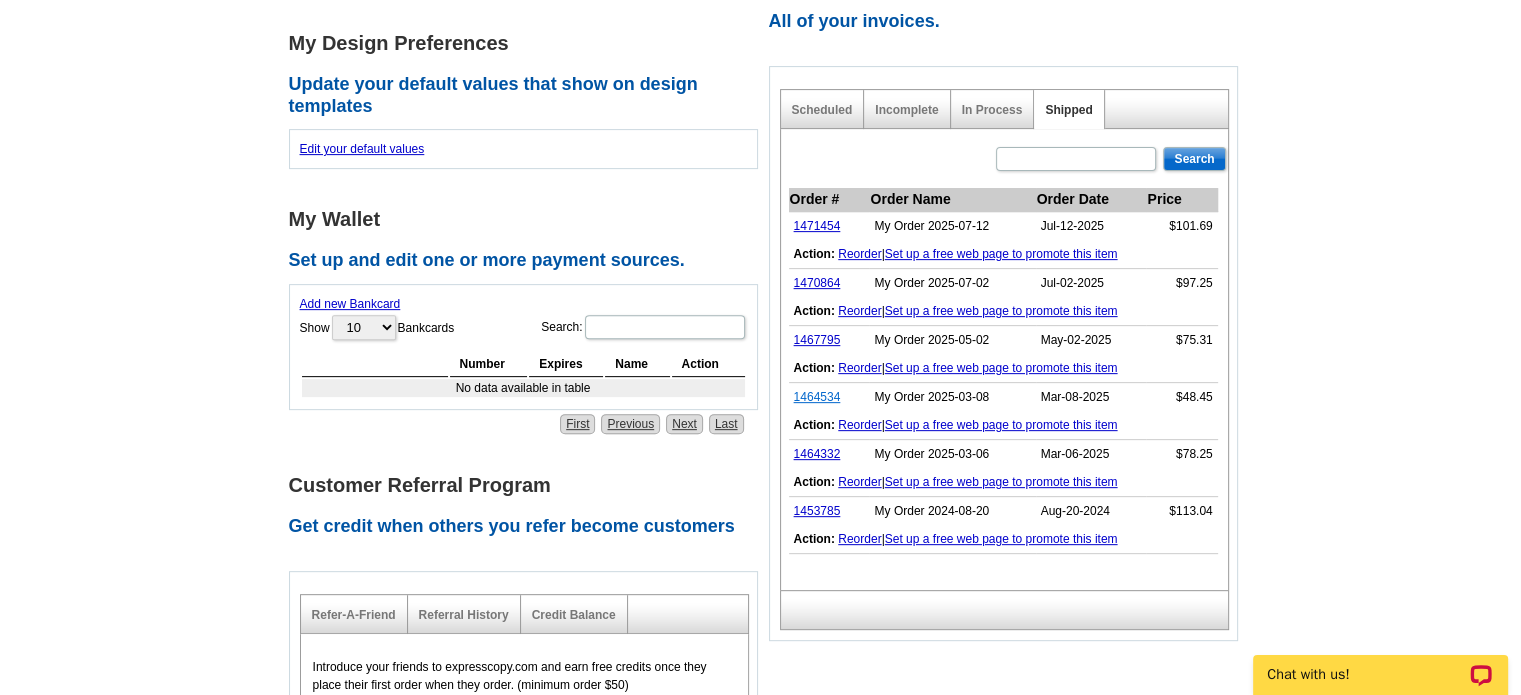 click on "1464534" at bounding box center (817, 397) 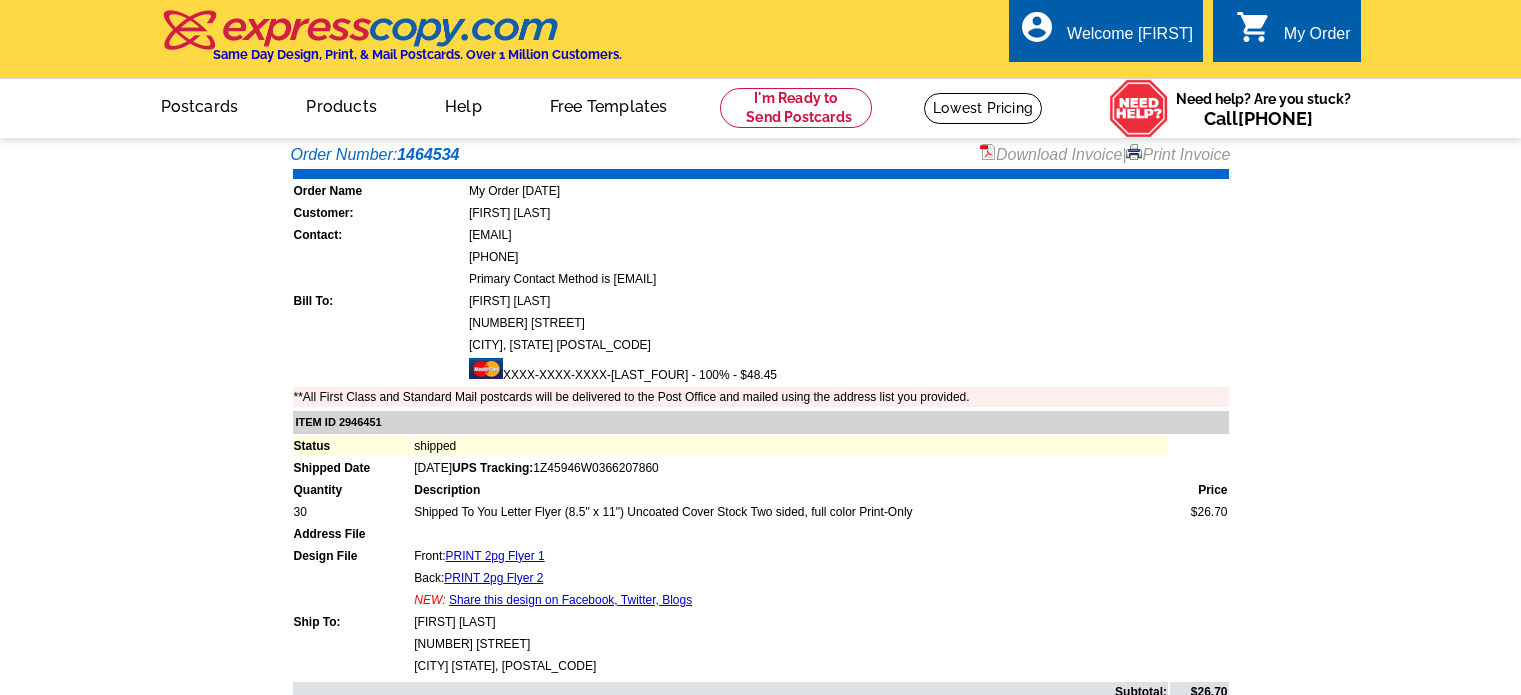 scroll, scrollTop: 0, scrollLeft: 0, axis: both 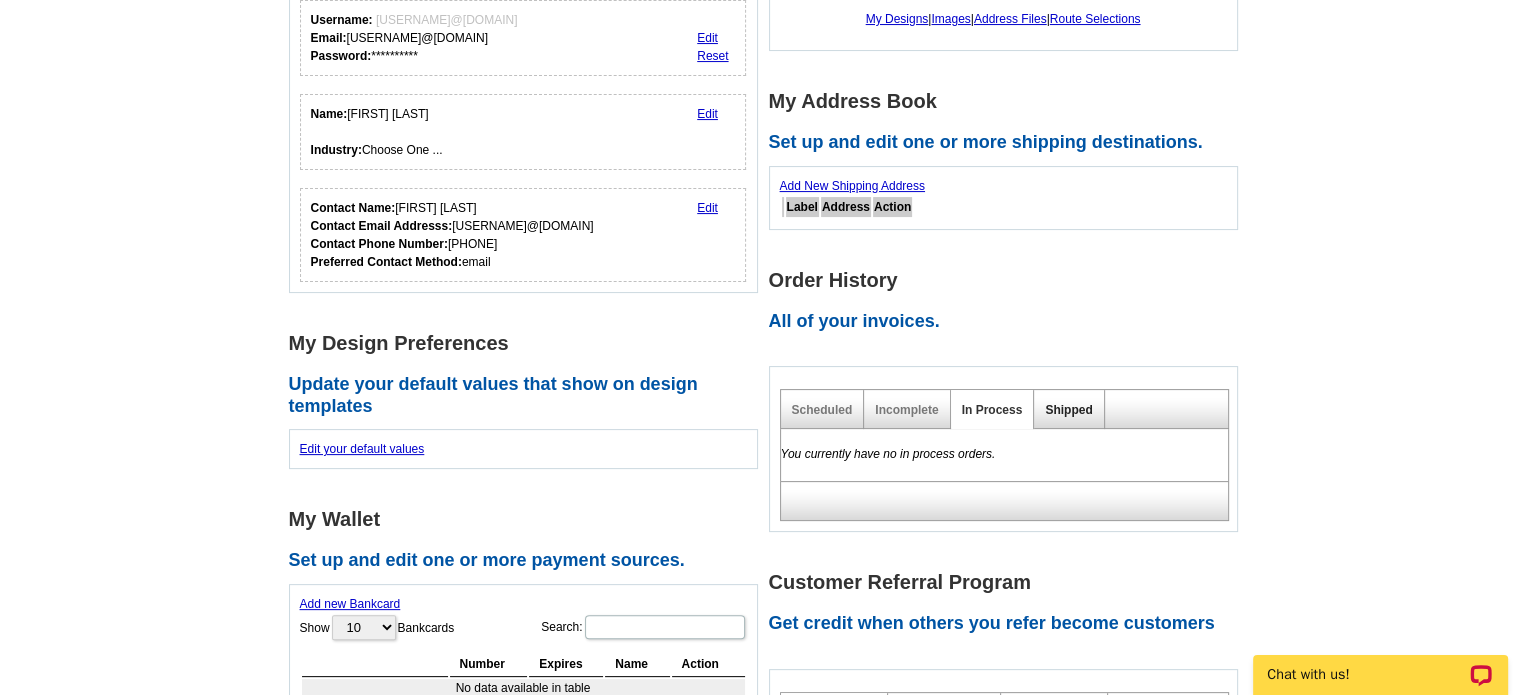 click on "Shipped" at bounding box center (1068, 410) 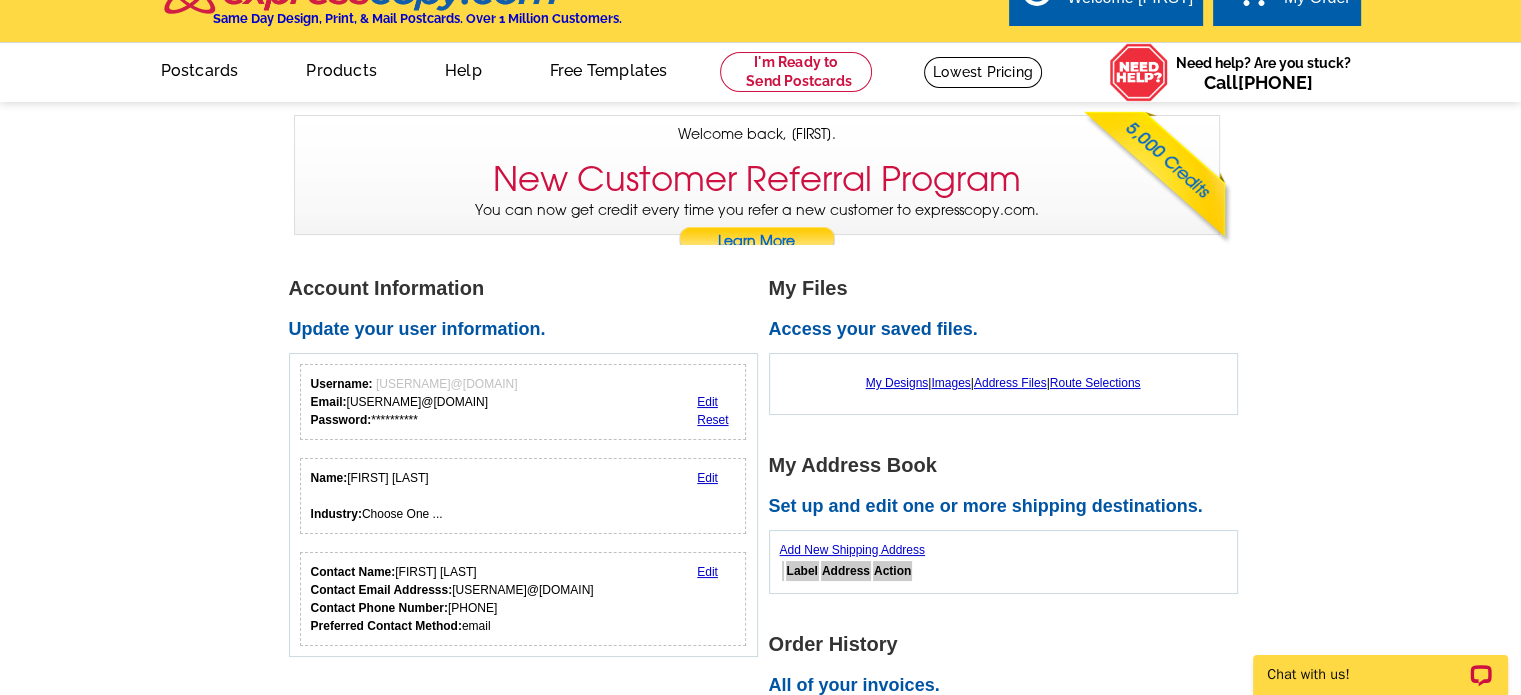scroll, scrollTop: 0, scrollLeft: 0, axis: both 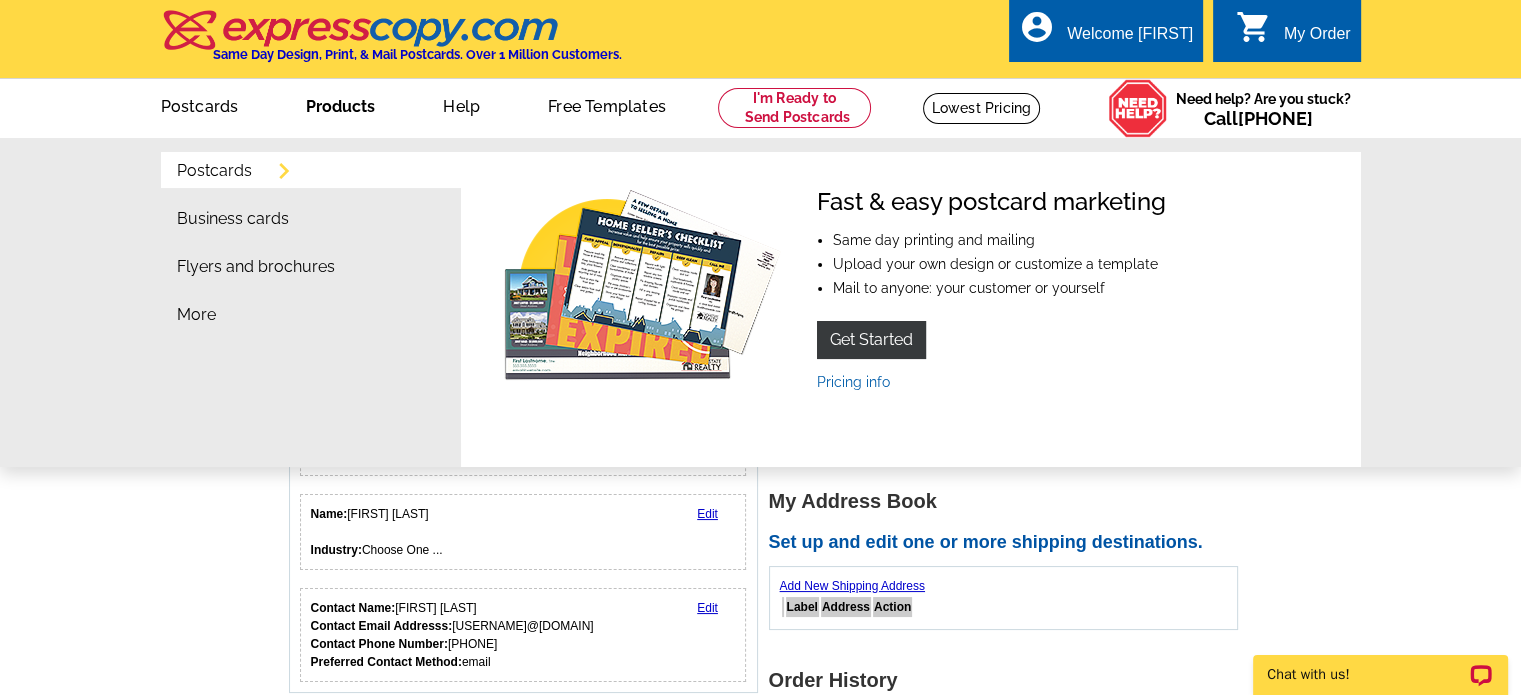 click on "Products" at bounding box center (340, 104) 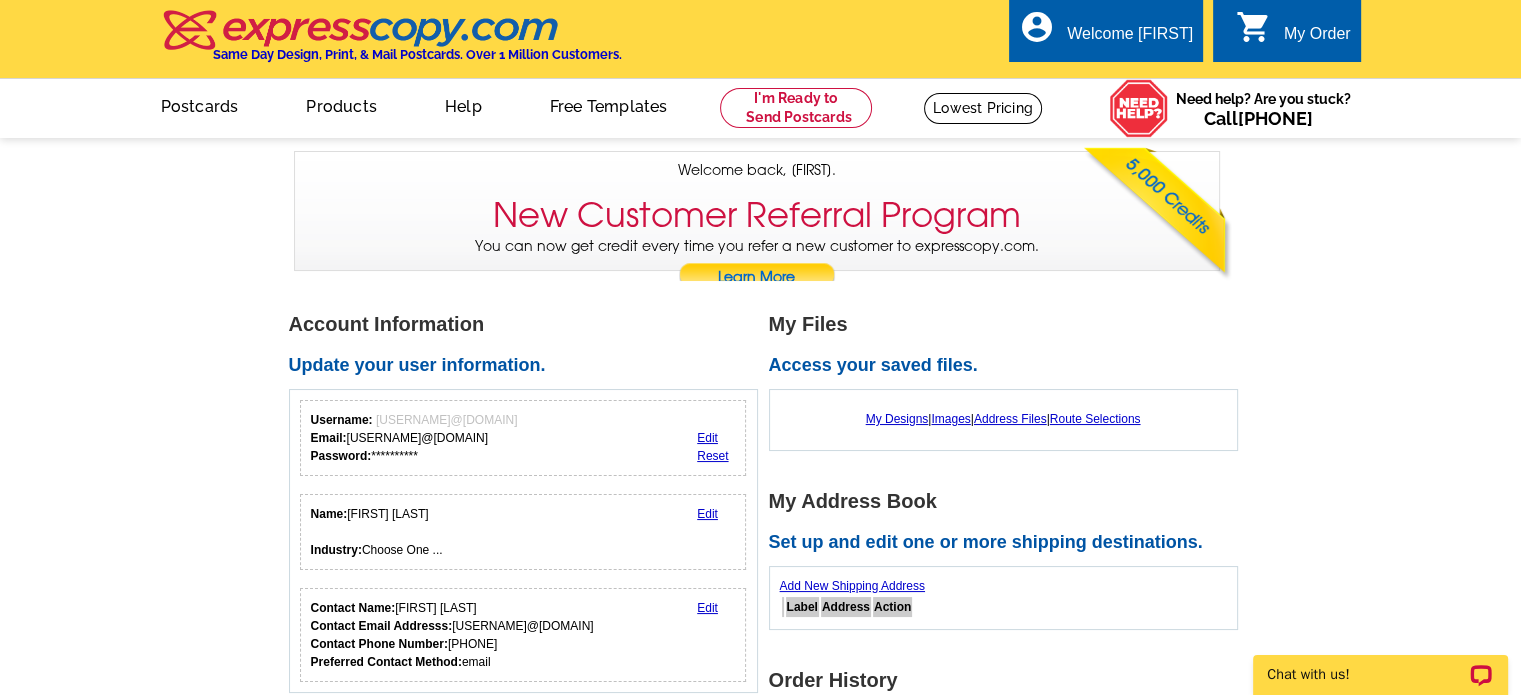 click on "Products" at bounding box center [341, 104] 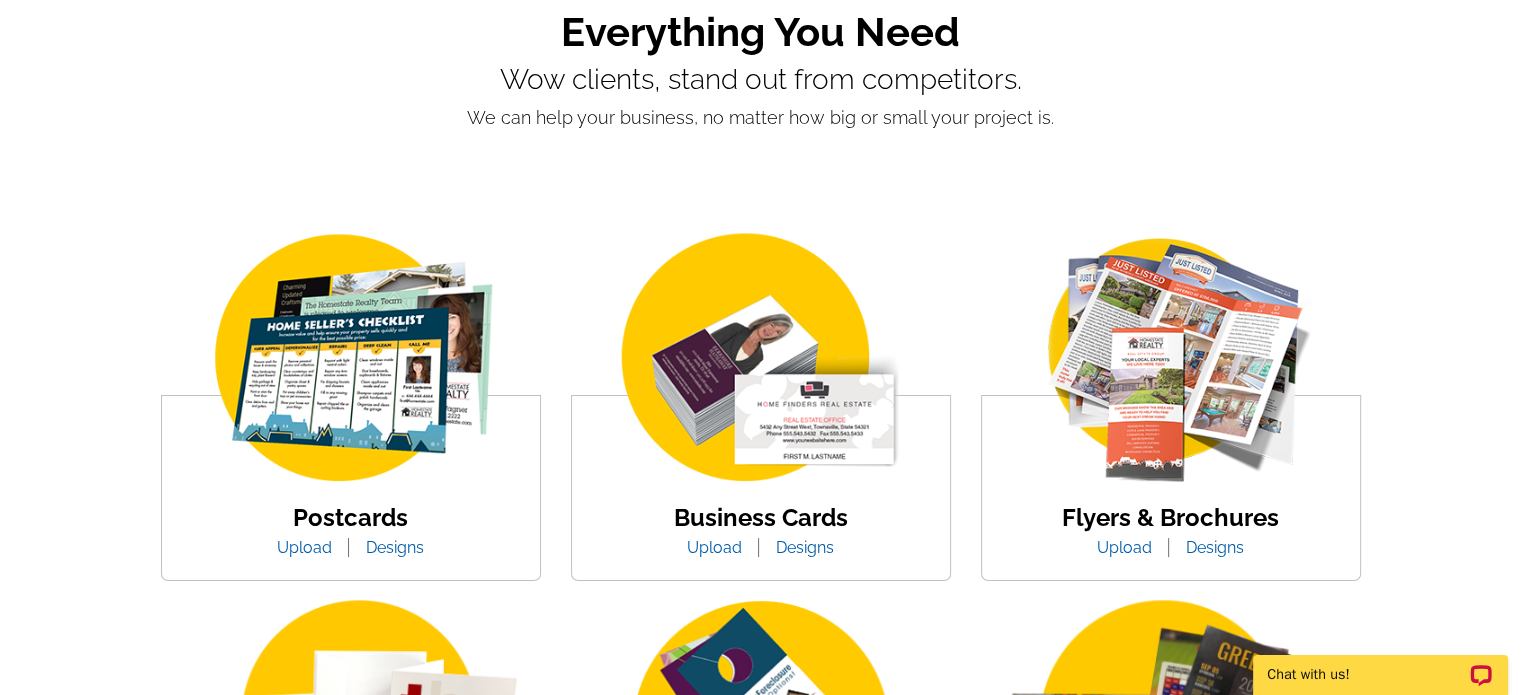 scroll, scrollTop: 206, scrollLeft: 0, axis: vertical 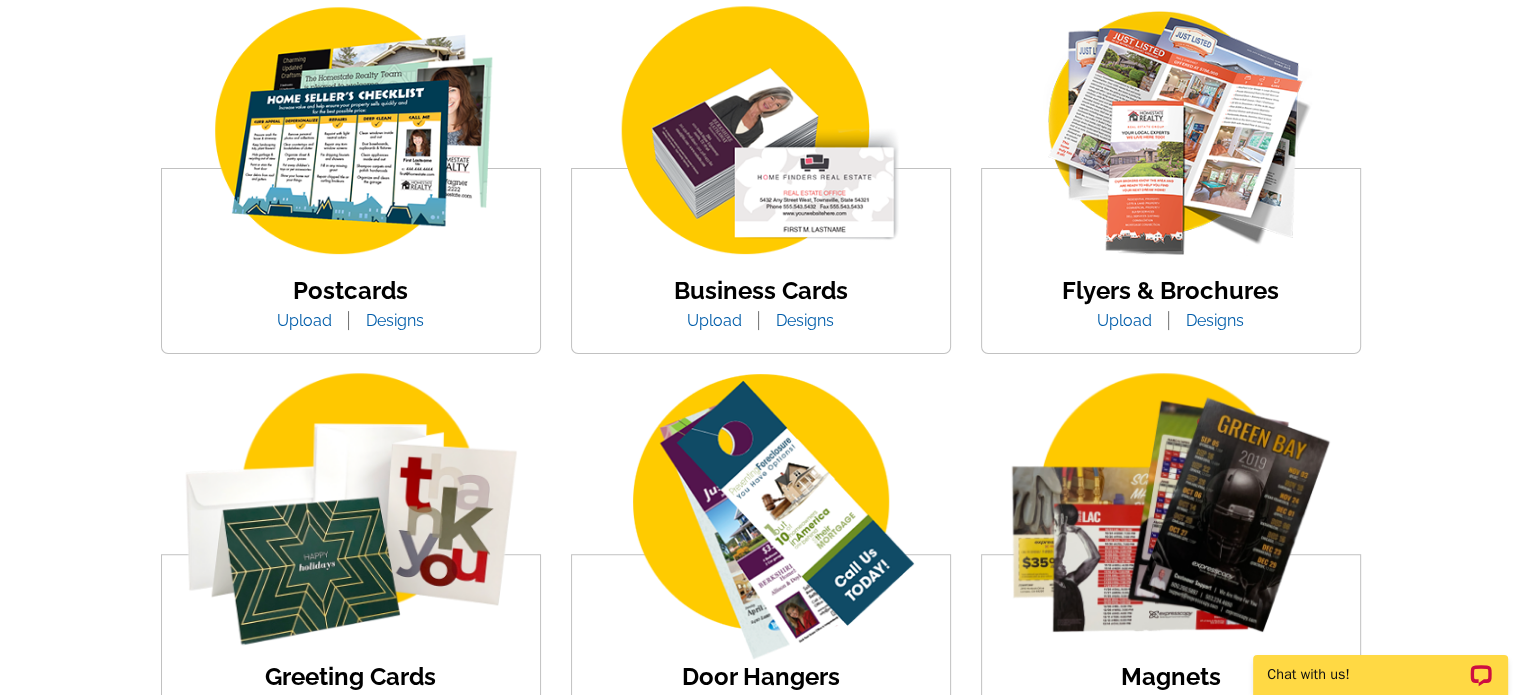 click on "Upload" at bounding box center (304, 320) 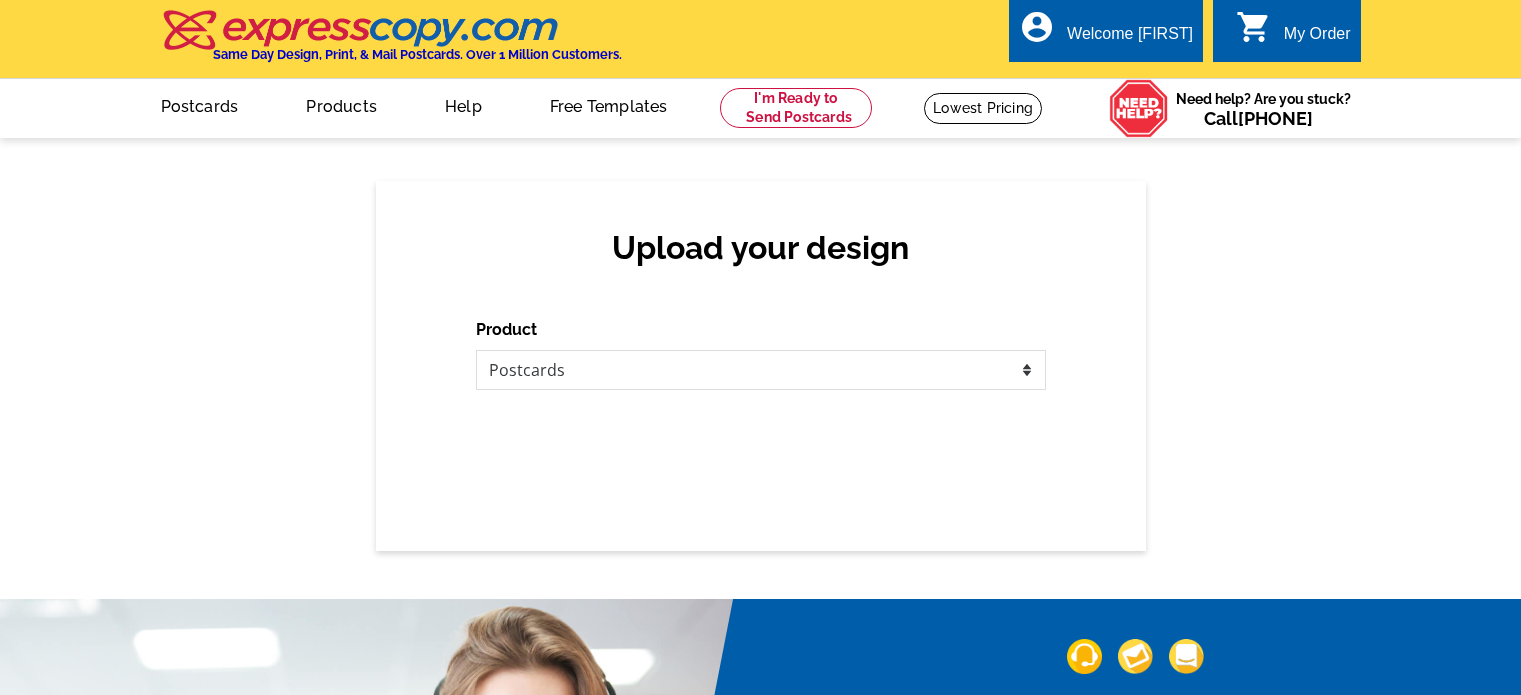 scroll, scrollTop: 0, scrollLeft: 0, axis: both 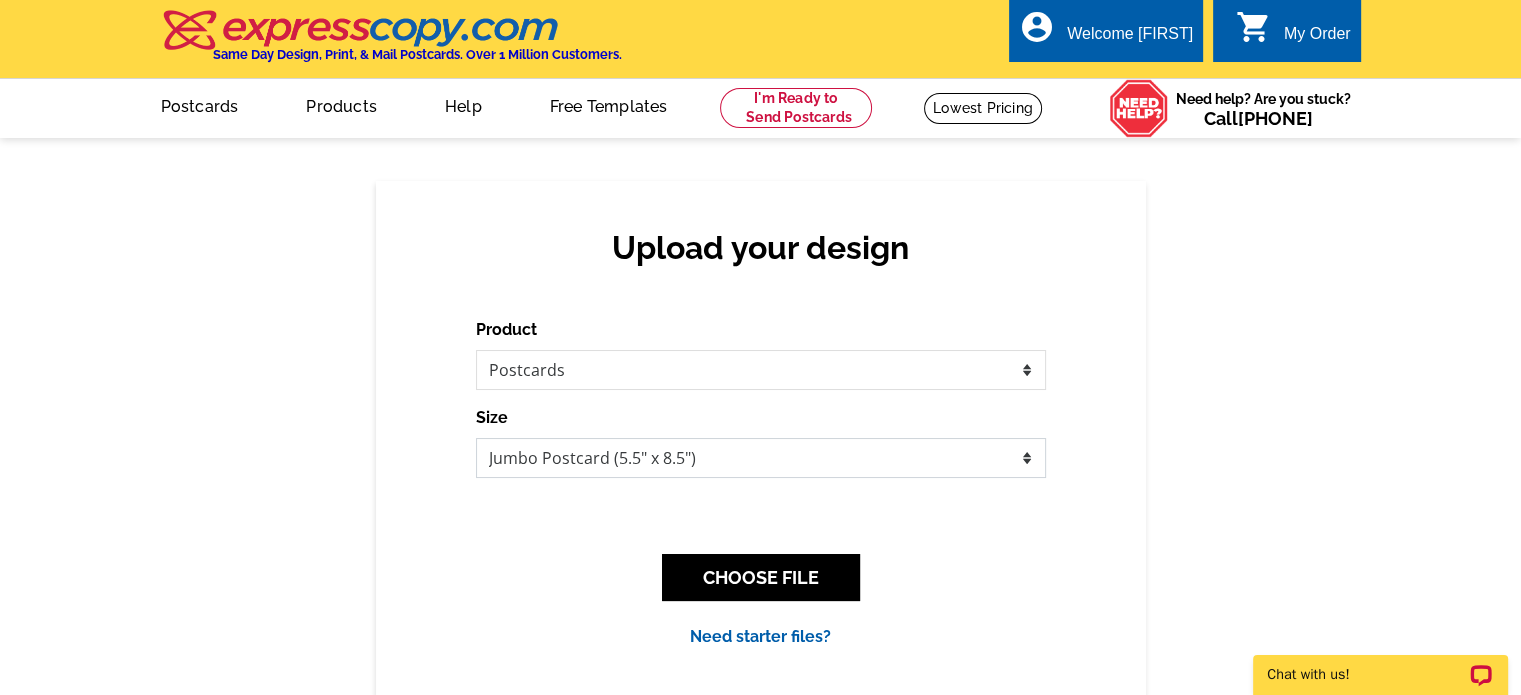 click on "Jumbo Postcard (5.5" x 8.5") Regular Postcard (4.25" x 5.6") Panoramic Postcard (5.75" x 11.25") Giant Postcard (8.5" x 11") EDDM Postcard (6.125" x 8.25")" at bounding box center [761, 458] 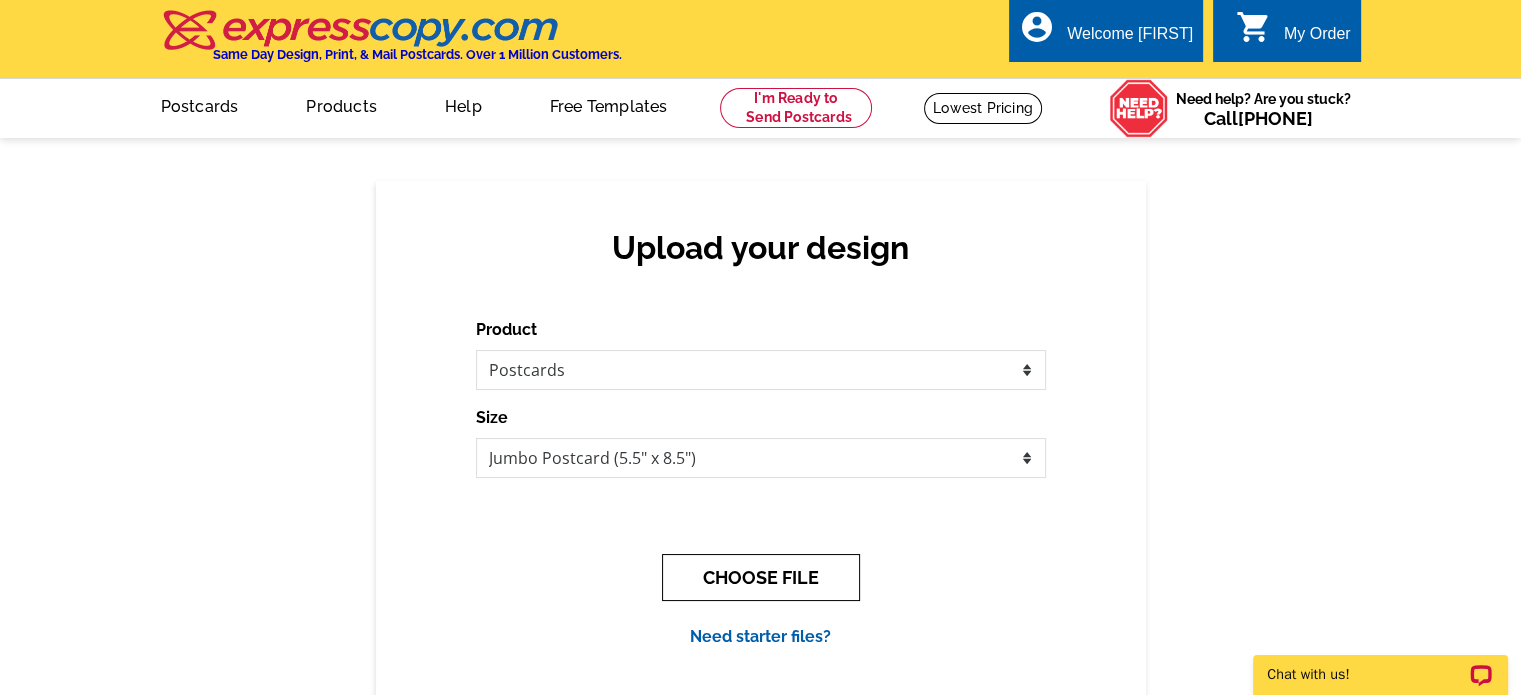 click on "CHOOSE FILE" at bounding box center (761, 577) 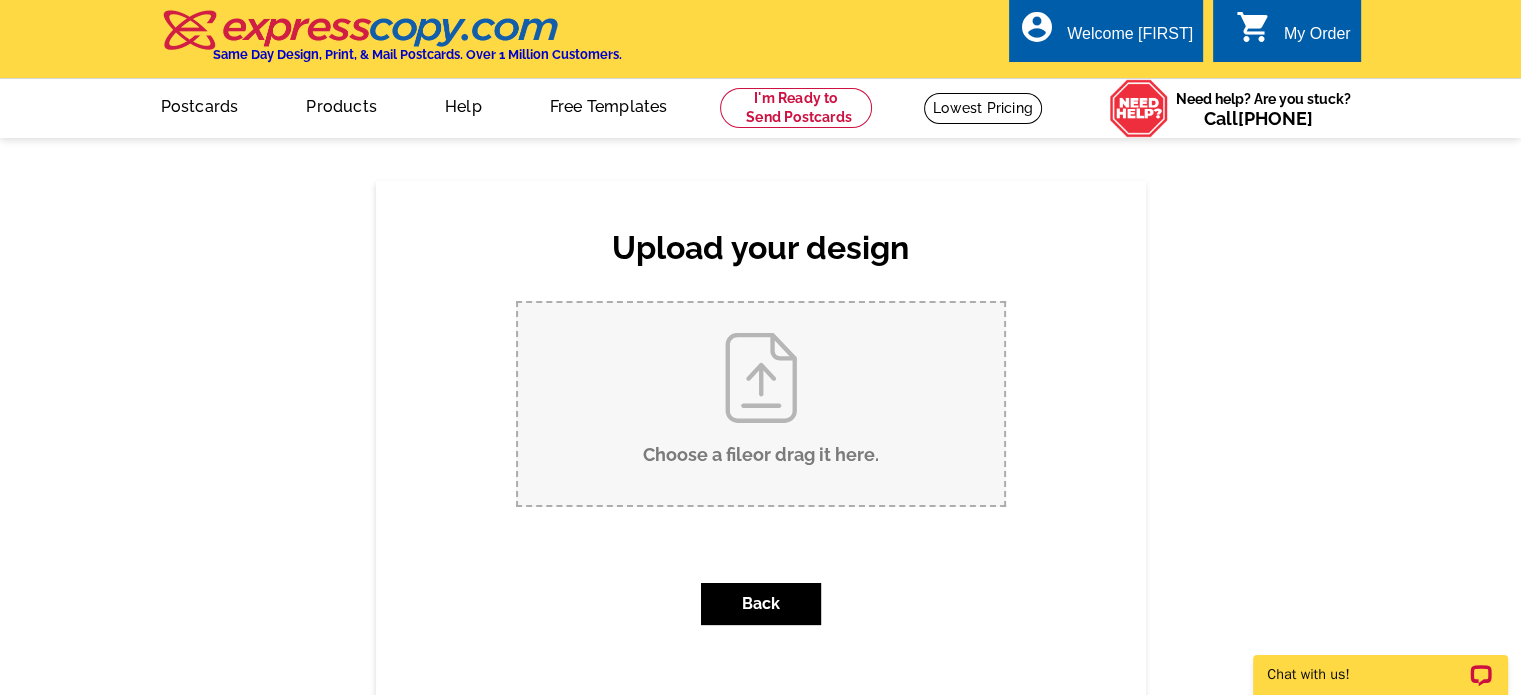 click on "Choose a file  or drag it here ." at bounding box center [761, 404] 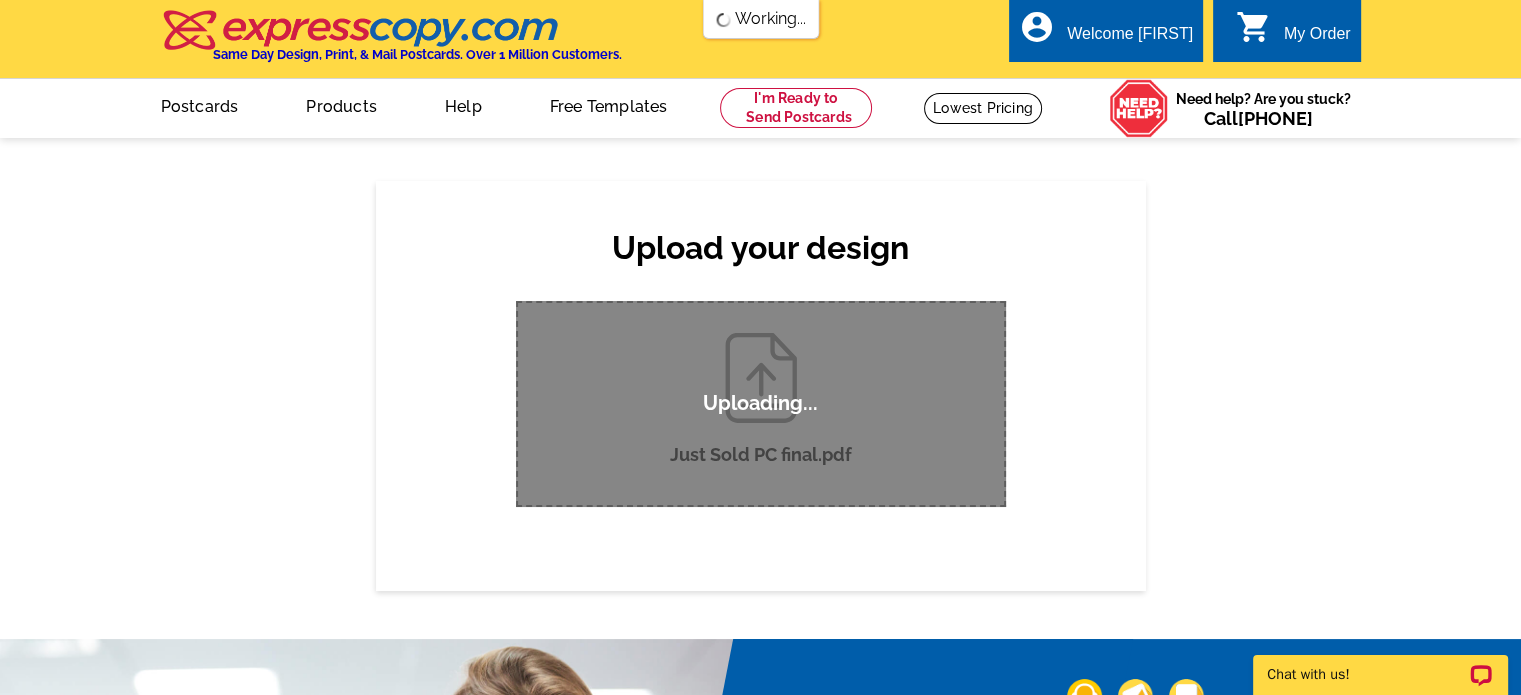 type 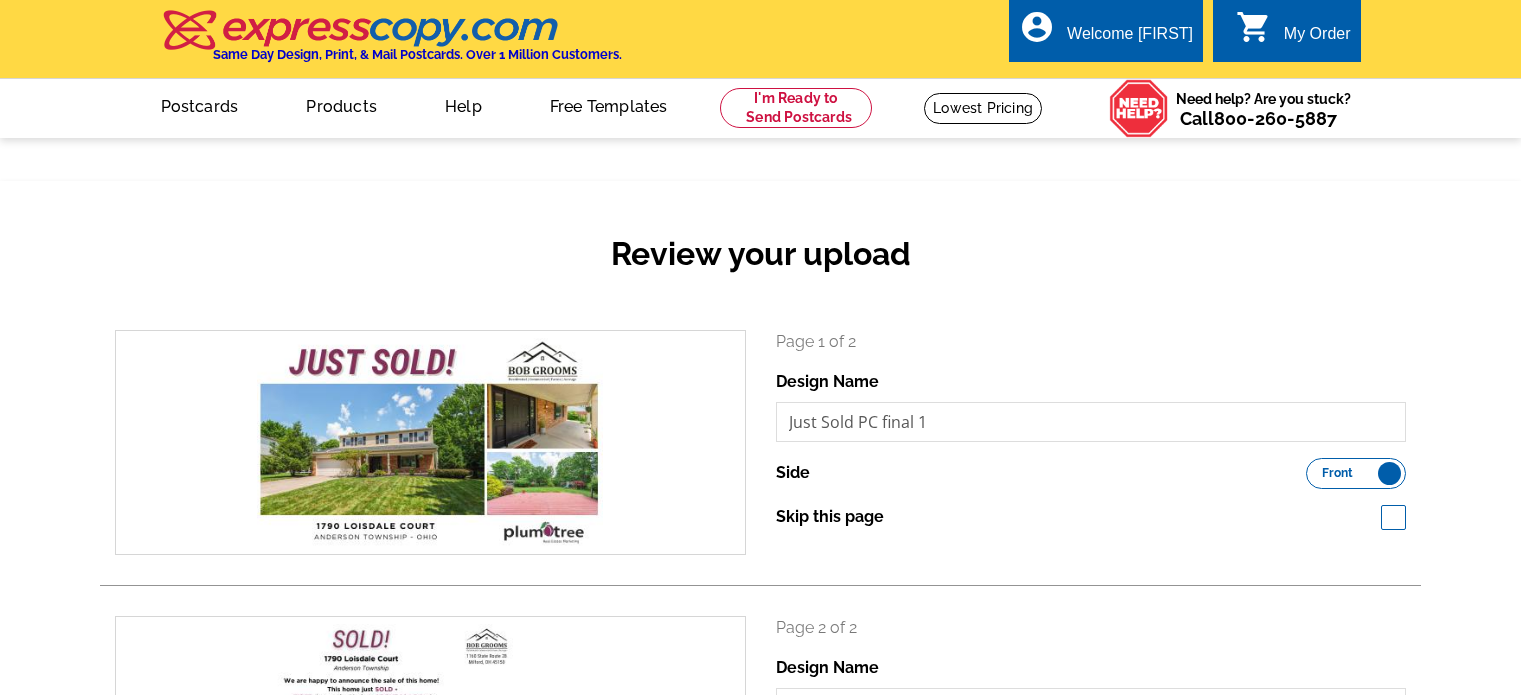 scroll, scrollTop: 0, scrollLeft: 0, axis: both 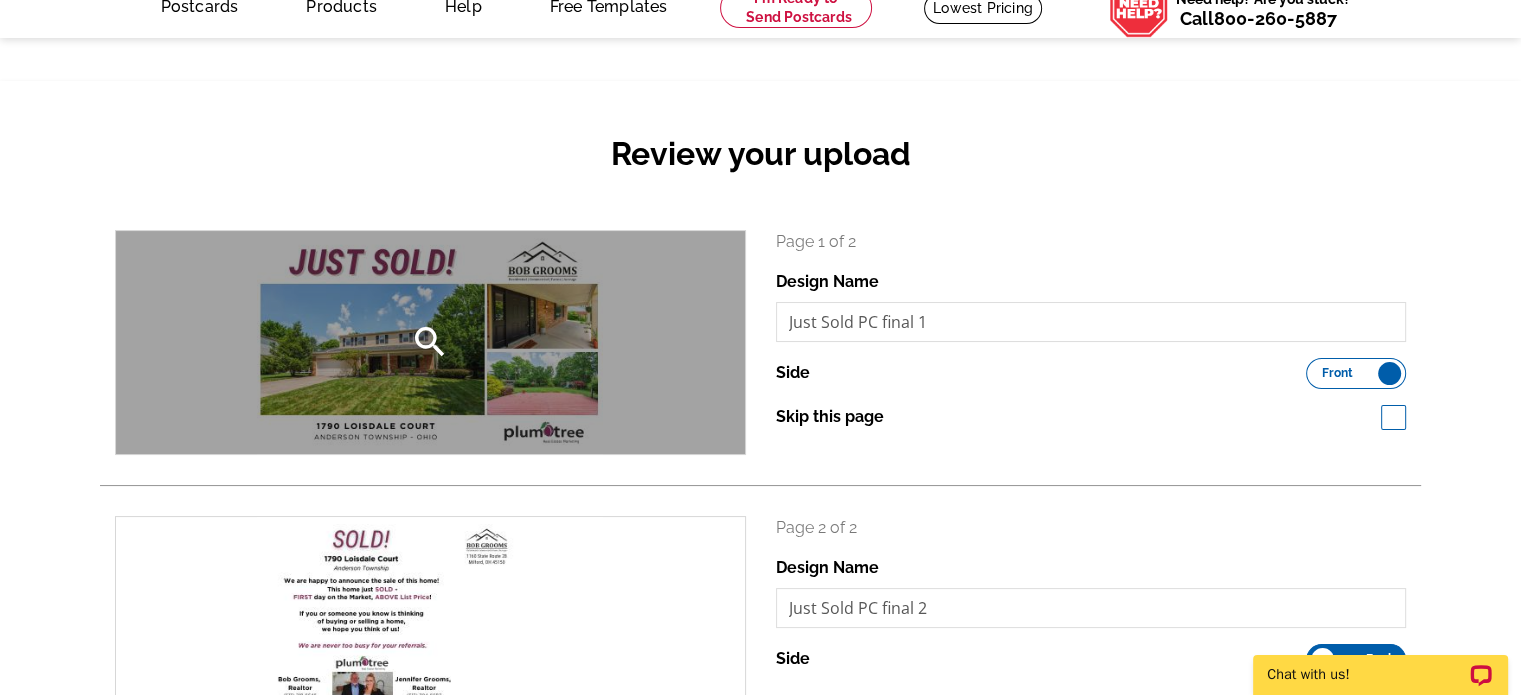 click on "search" at bounding box center [430, 342] 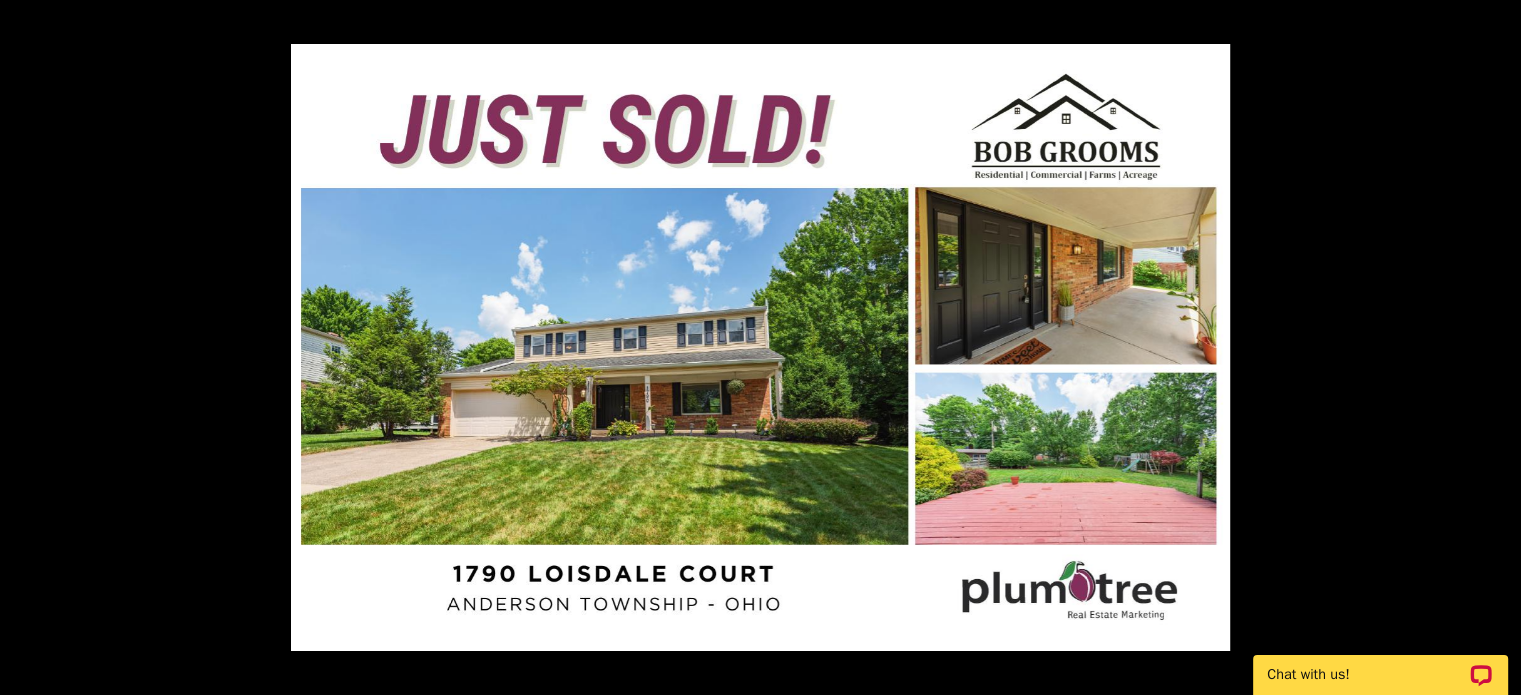 click at bounding box center (760, 347) 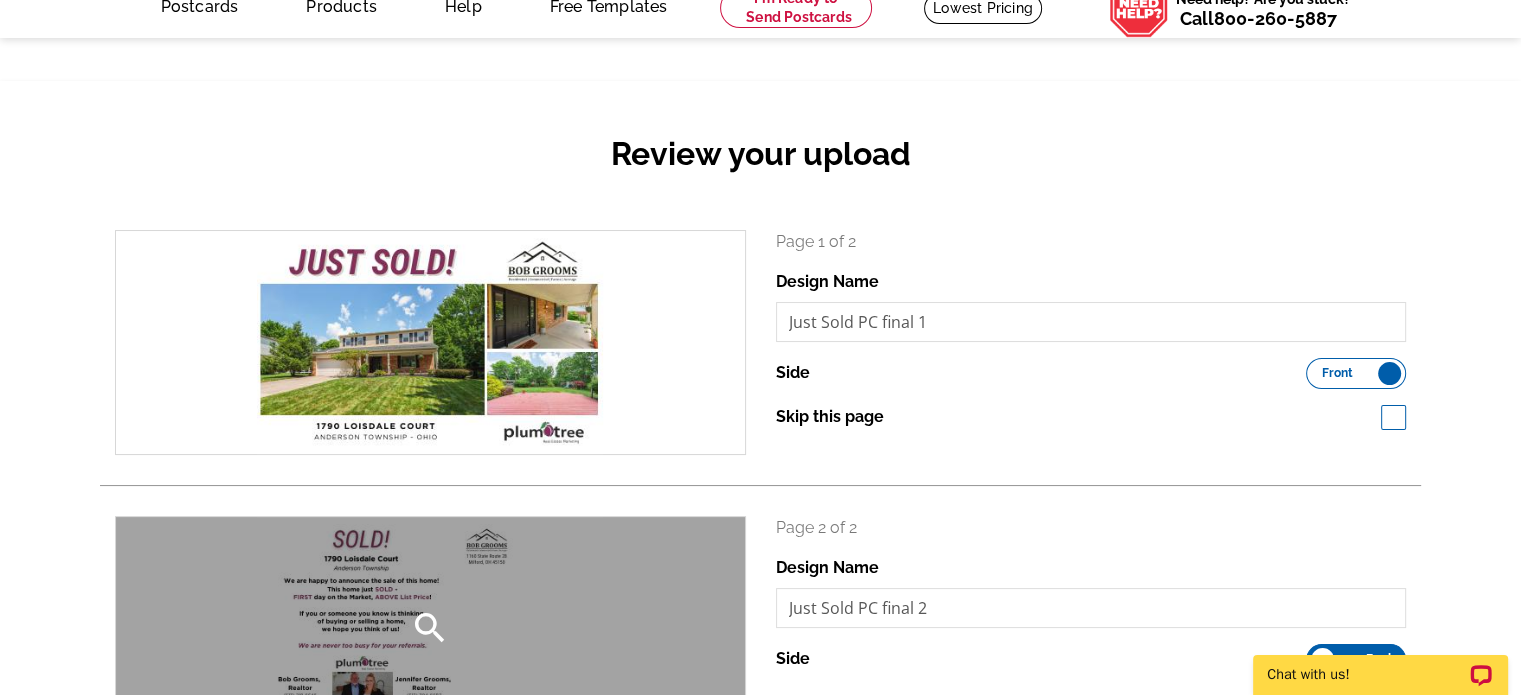 click on "search" at bounding box center [430, 628] 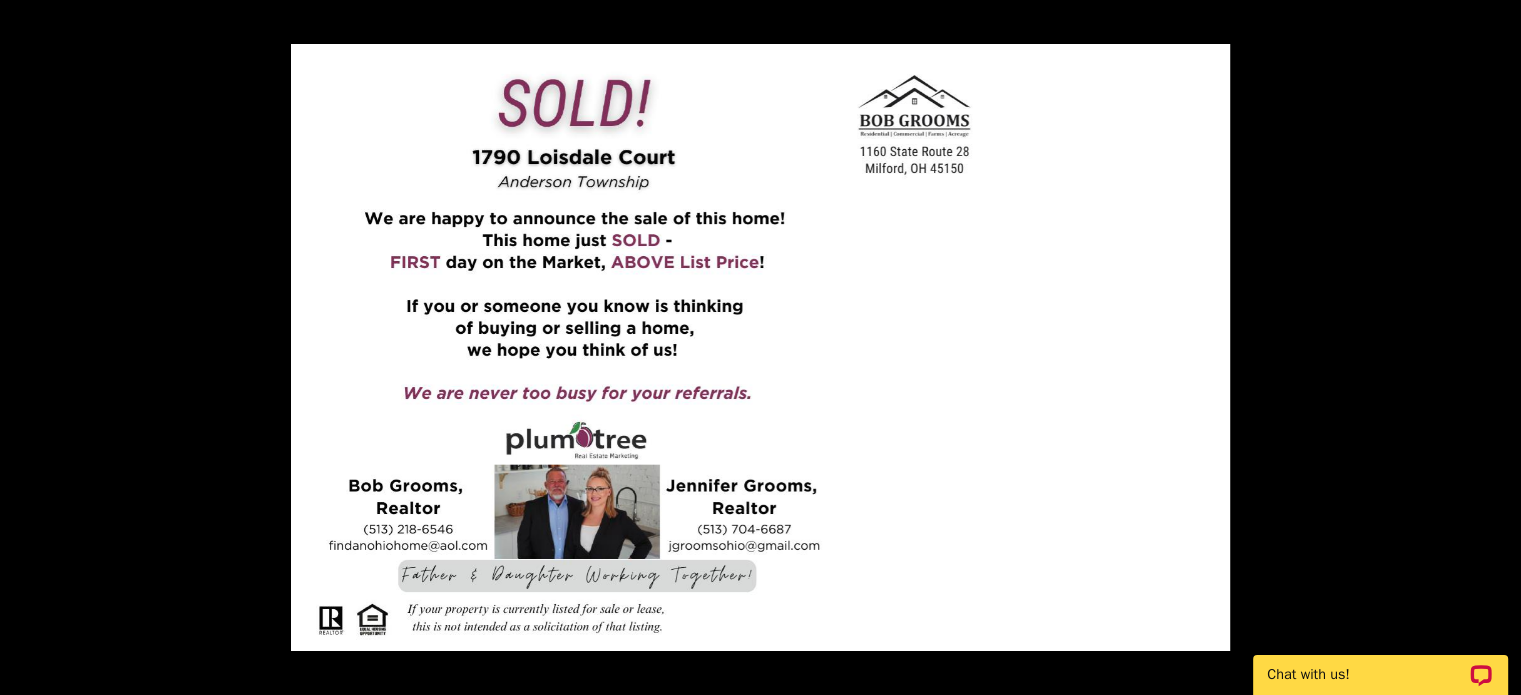 click at bounding box center (760, 347) 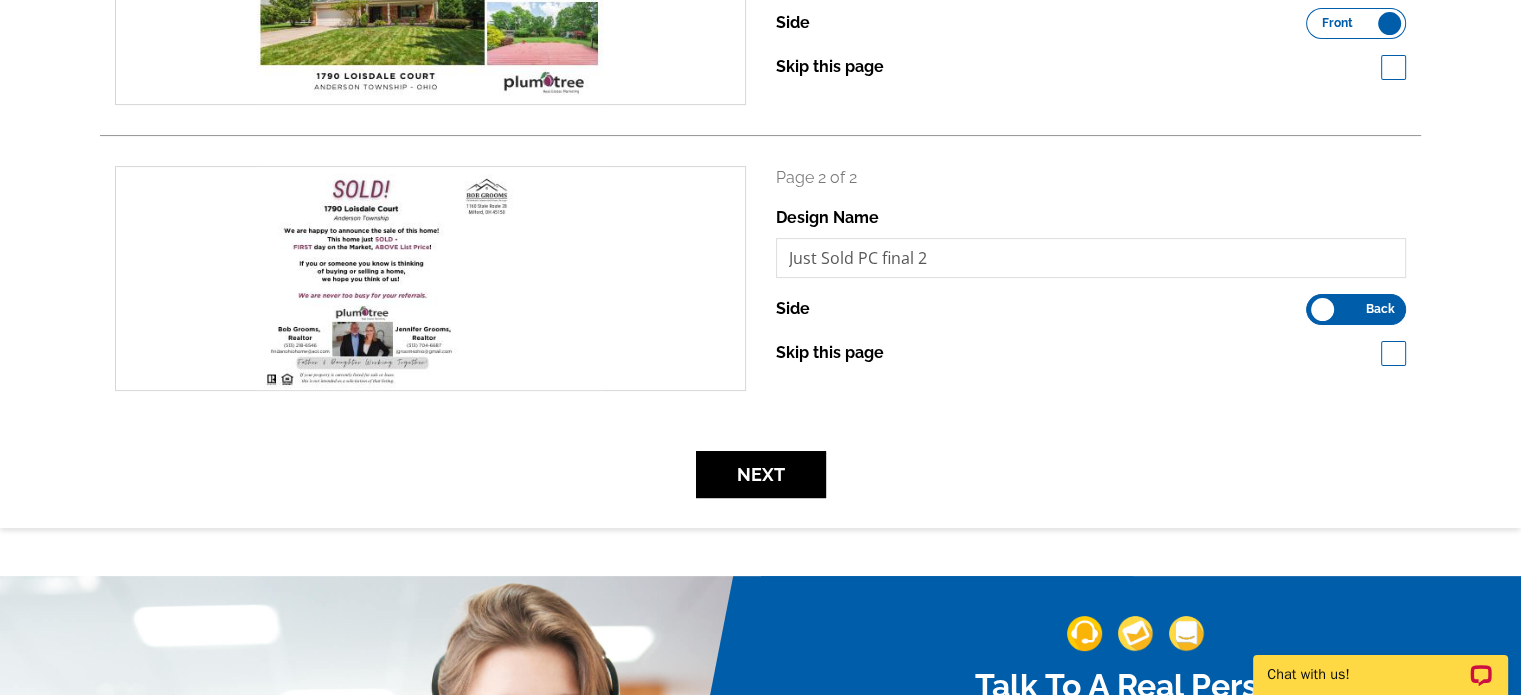 scroll, scrollTop: 500, scrollLeft: 0, axis: vertical 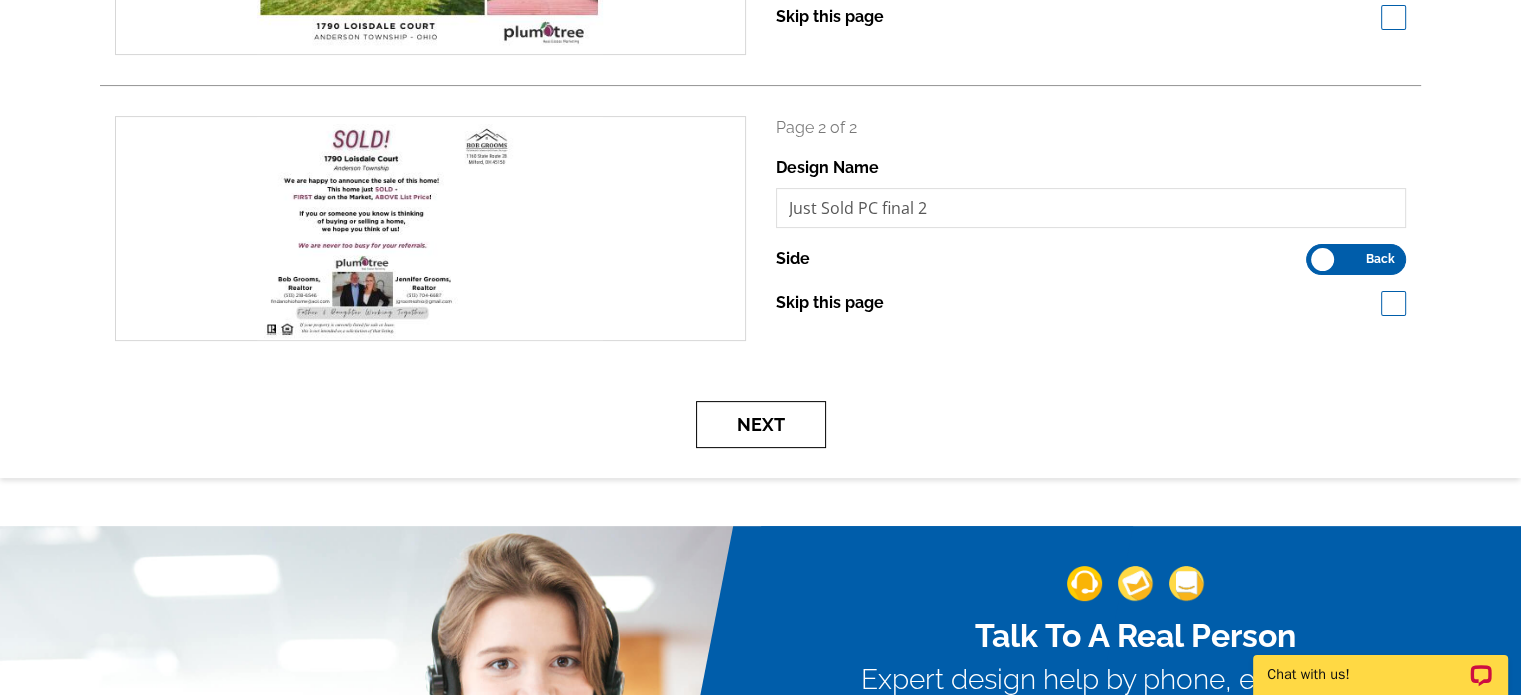 click on "Next" at bounding box center [761, 424] 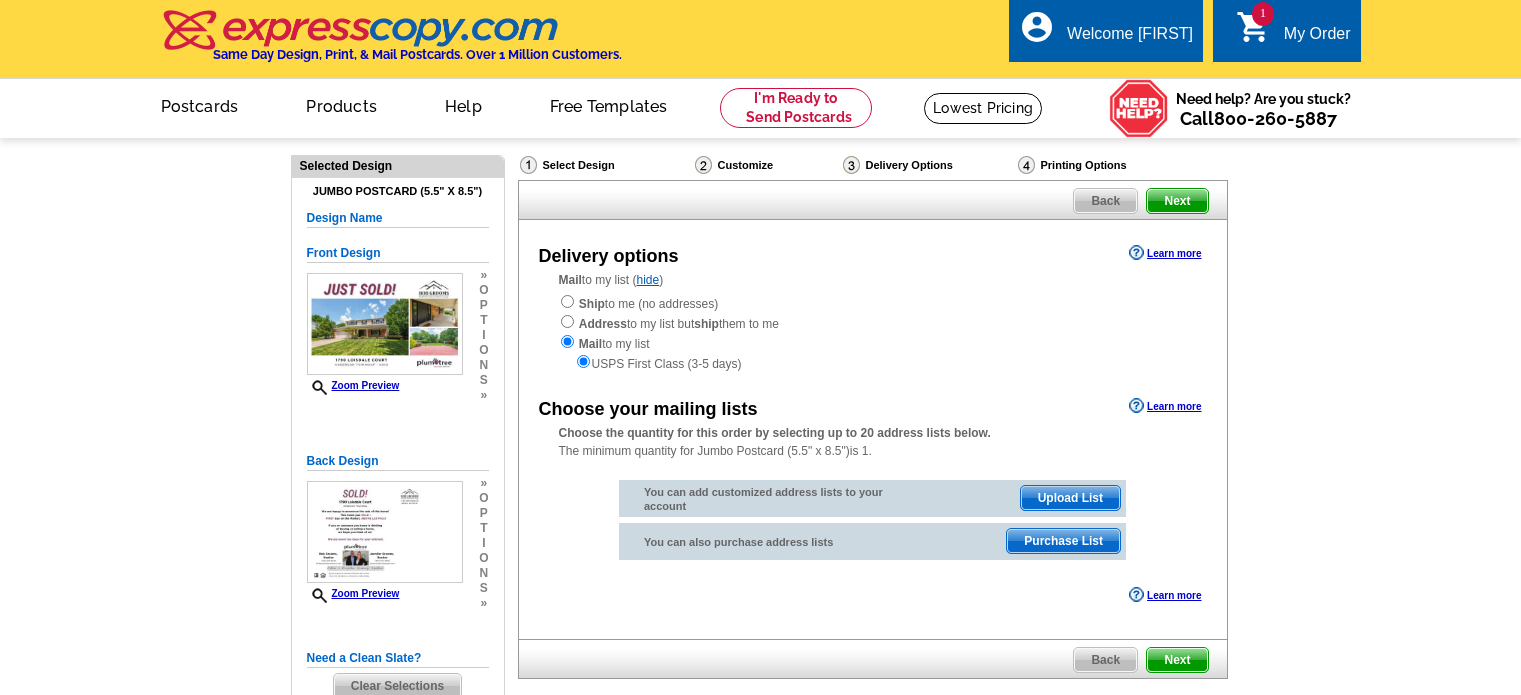 scroll, scrollTop: 0, scrollLeft: 0, axis: both 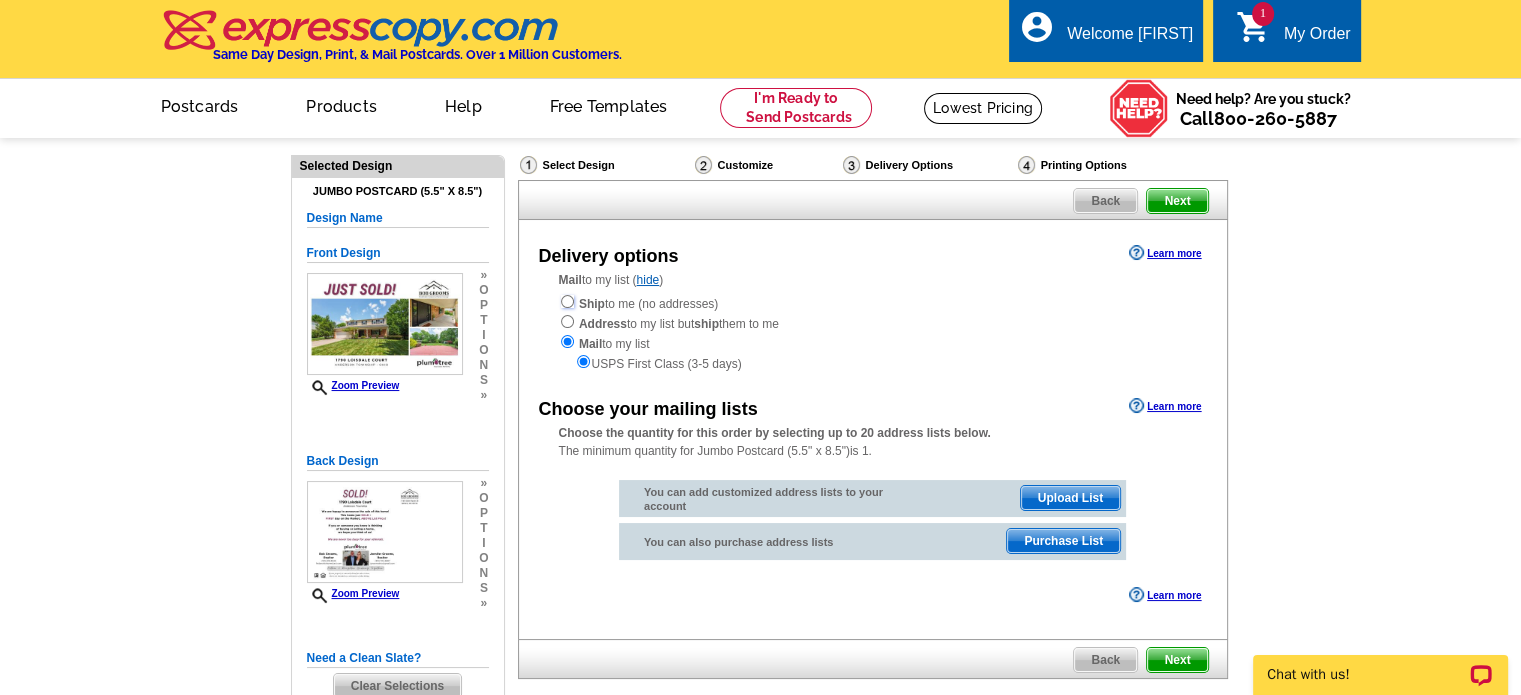 click at bounding box center (567, 301) 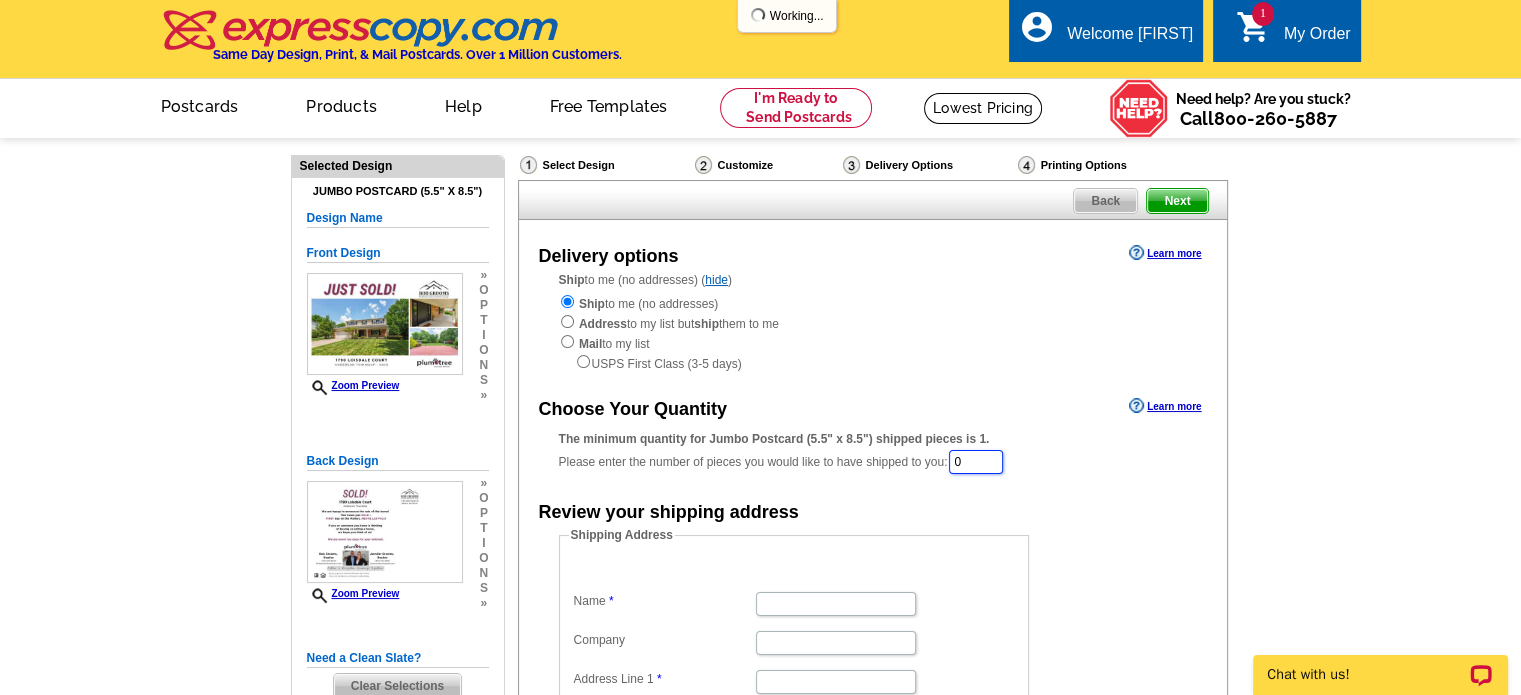 drag, startPoint x: 973, startPoint y: 468, endPoint x: 909, endPoint y: 467, distance: 64.00781 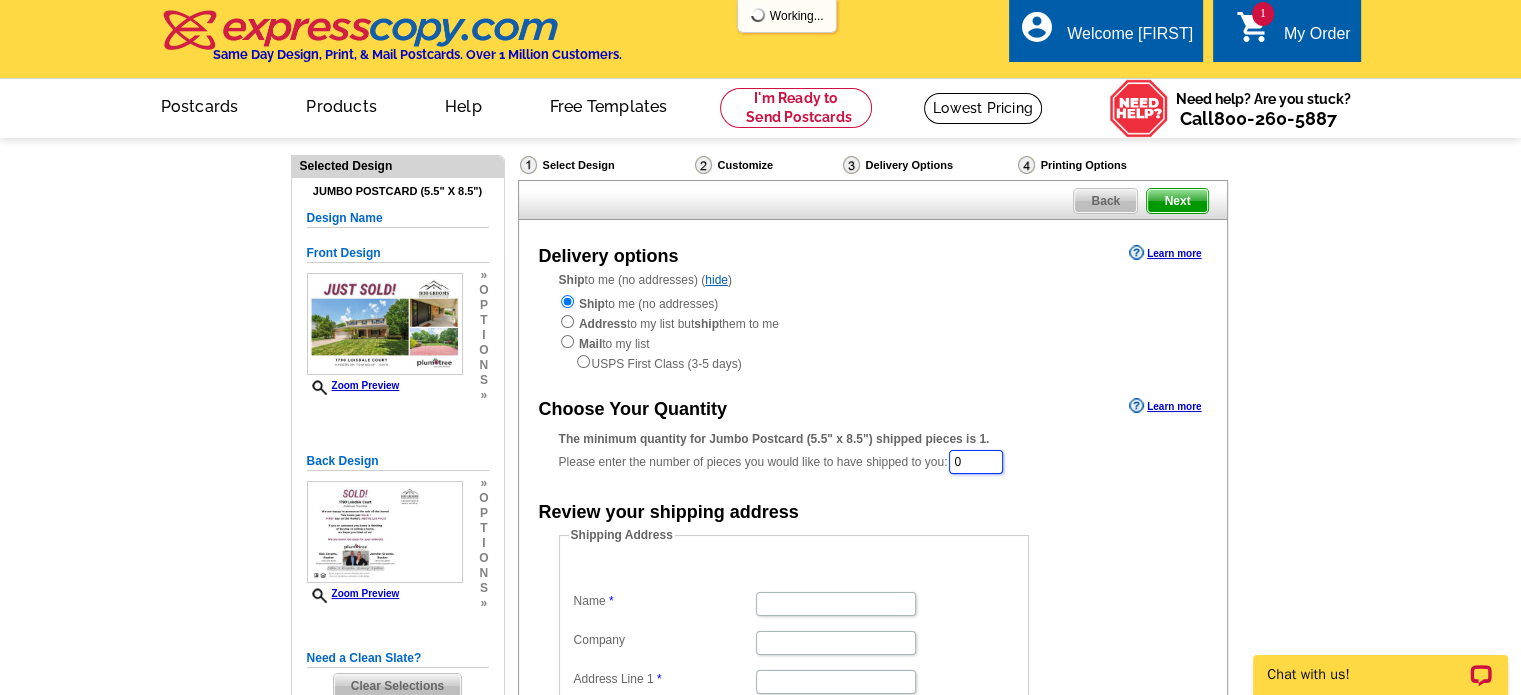 click on "The minimum quantity for Jumbo Postcard (5.5" x 8.5") shipped pieces is 1.
Please enter the number of pieces you would like to have shipped to you:
0" at bounding box center (873, 453) 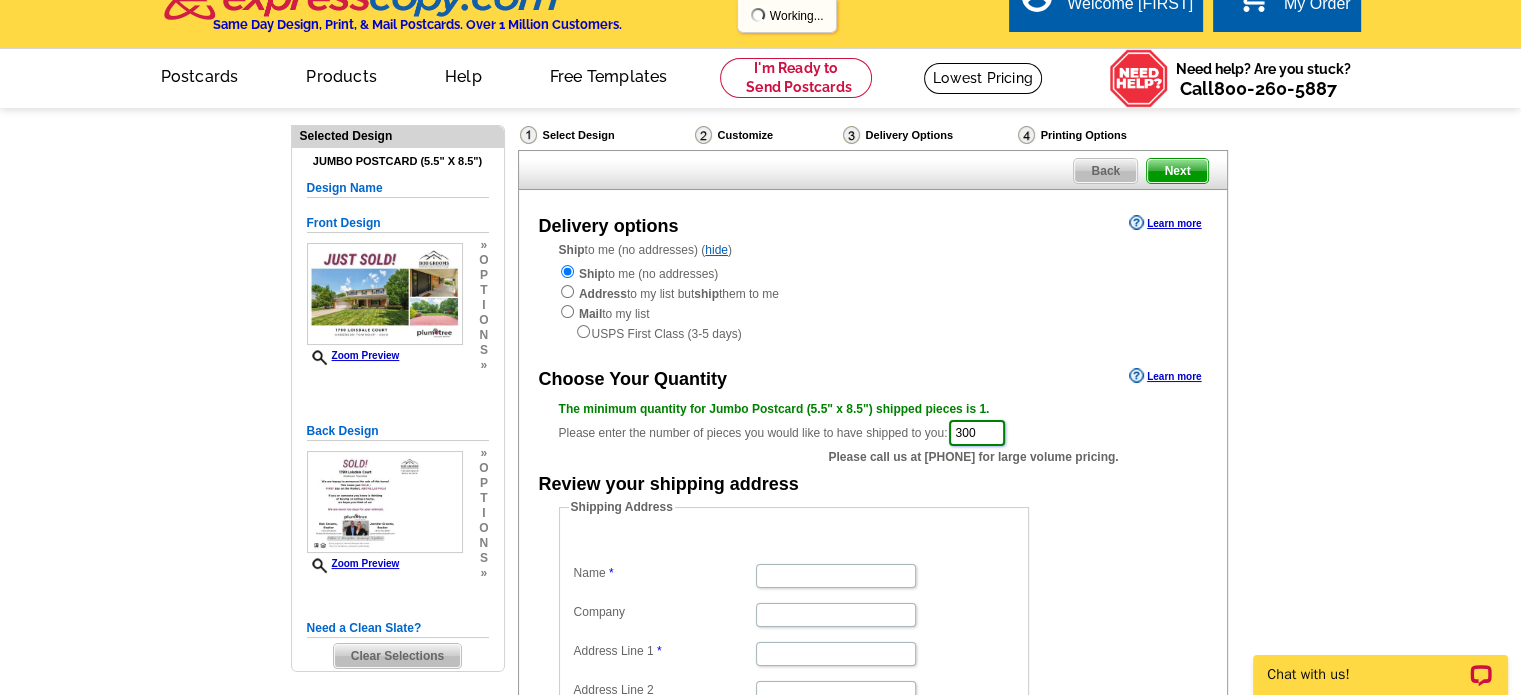 scroll, scrollTop: 0, scrollLeft: 0, axis: both 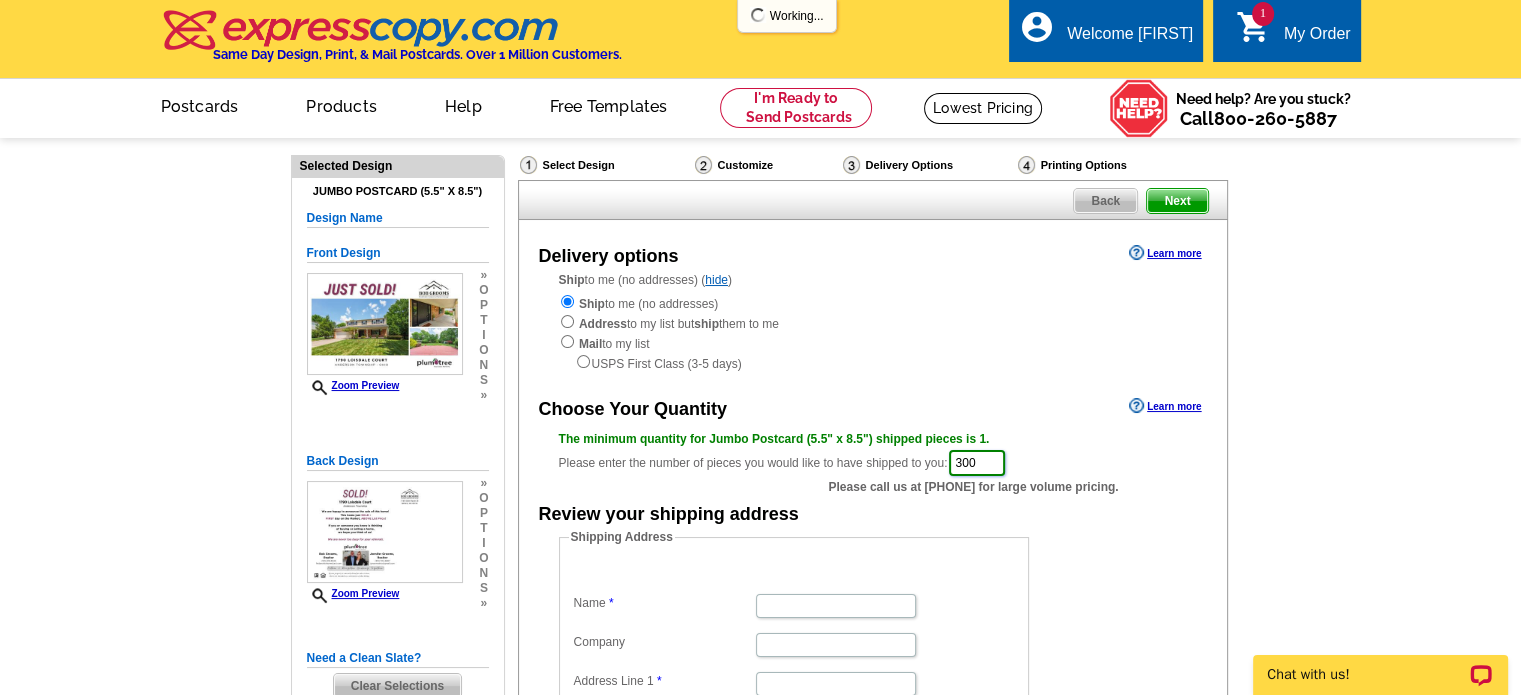 type on "300" 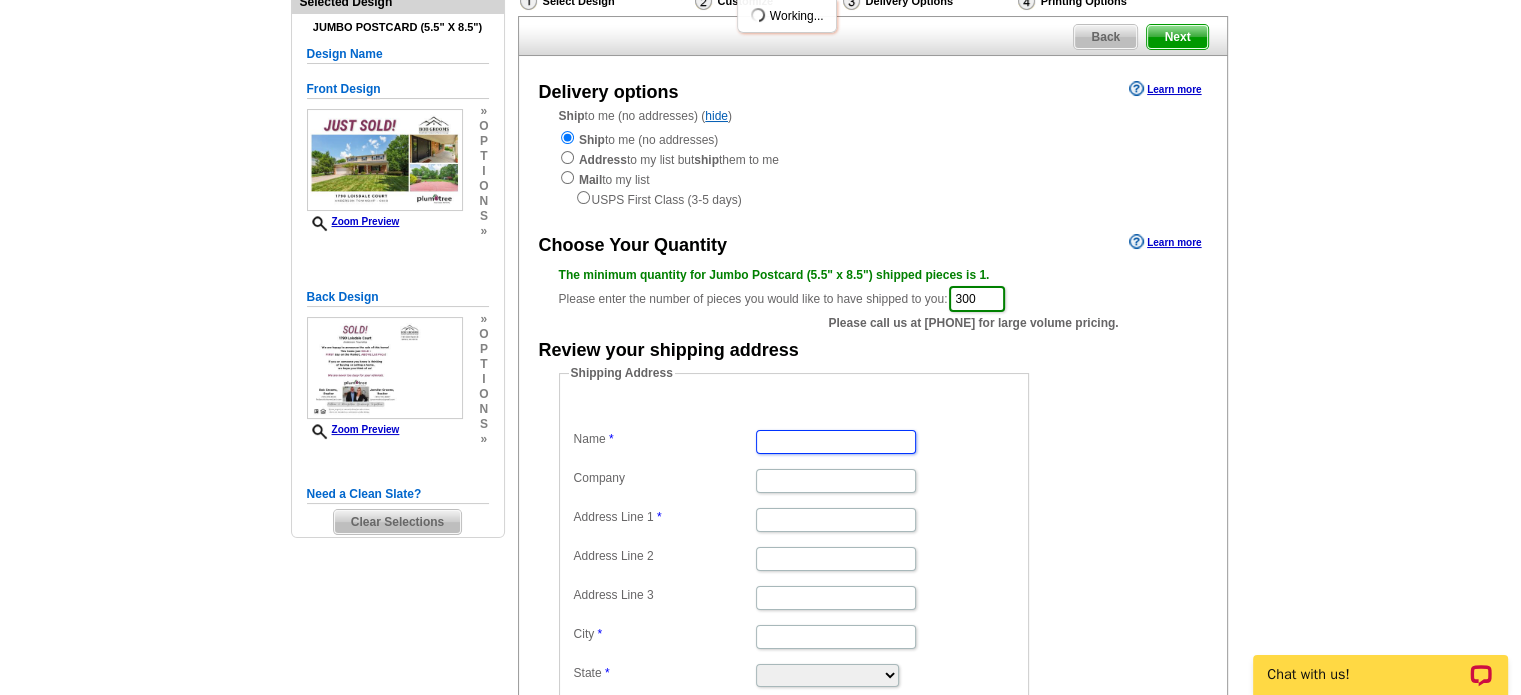 scroll, scrollTop: 200, scrollLeft: 0, axis: vertical 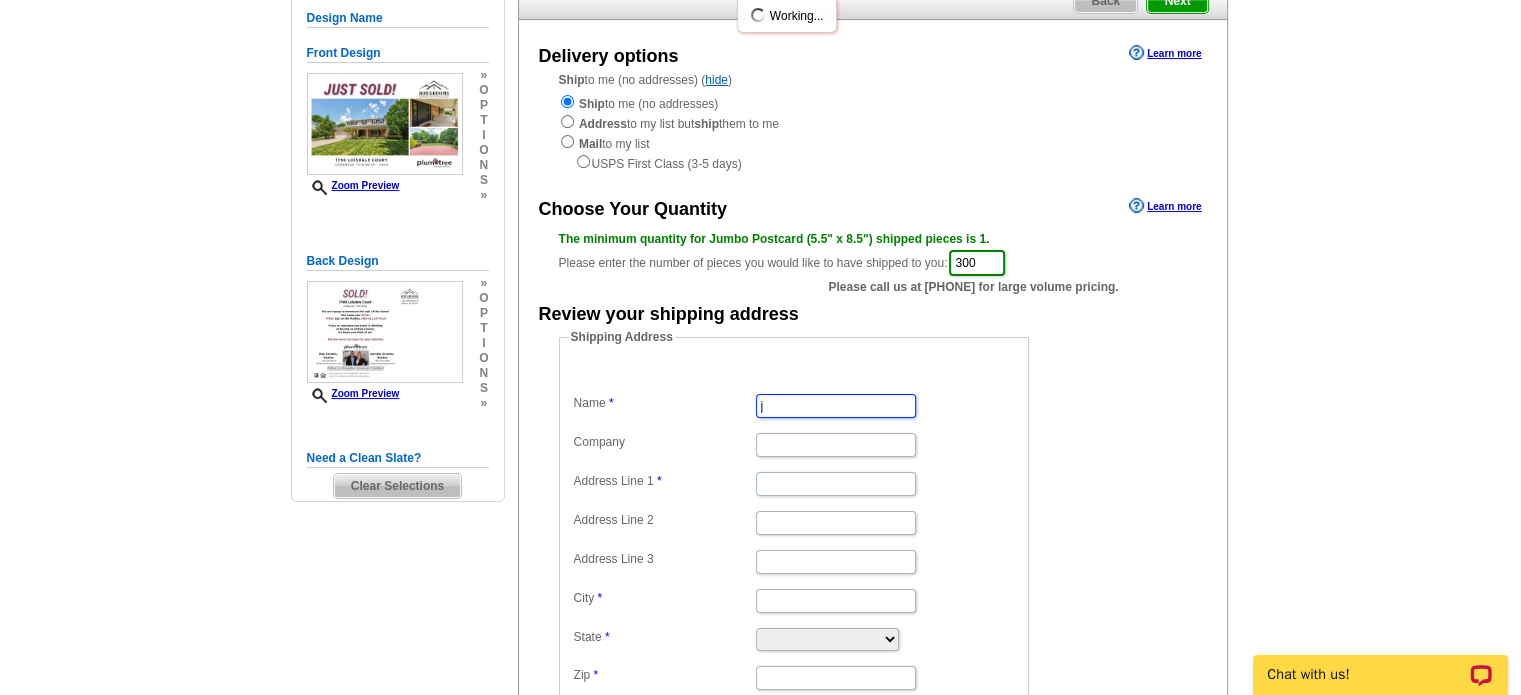 type on "[NAME] [NAME]" 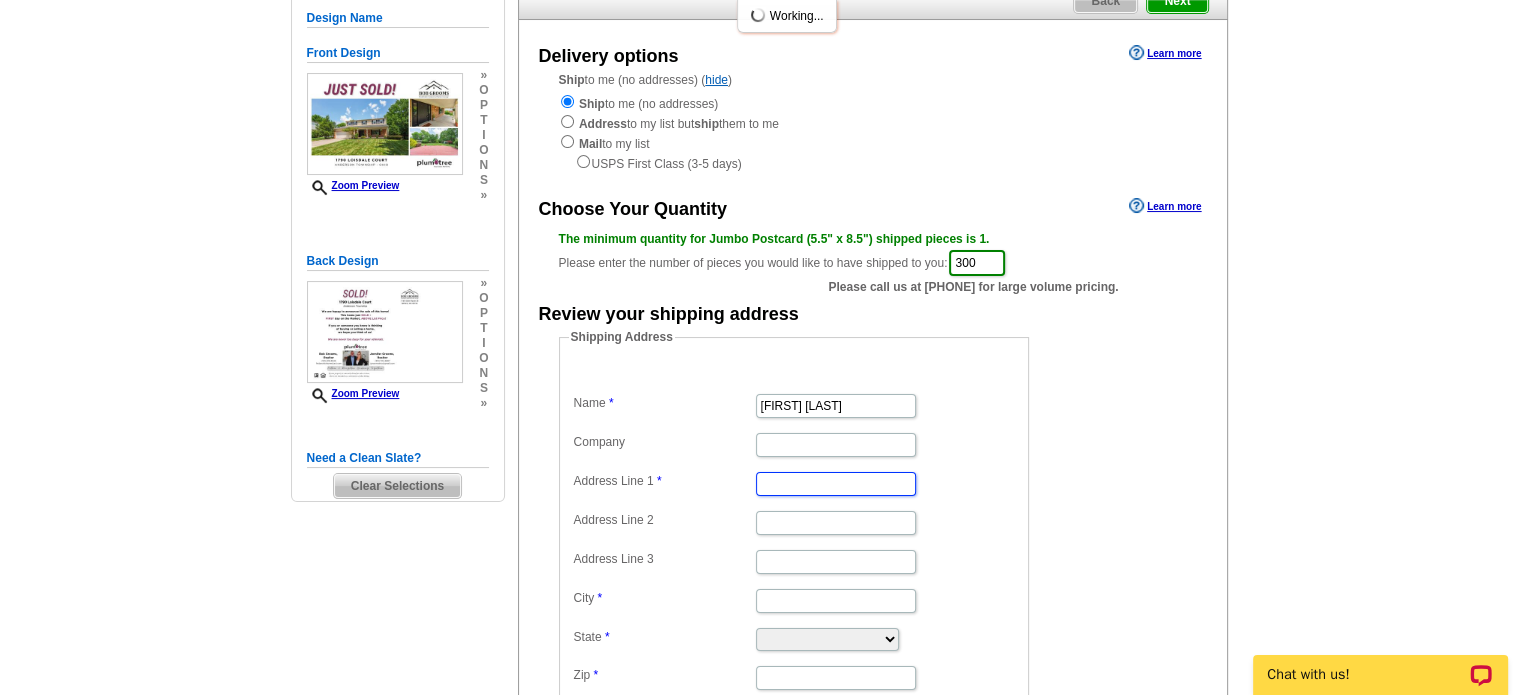 click on "Address Line 1" at bounding box center [836, 484] 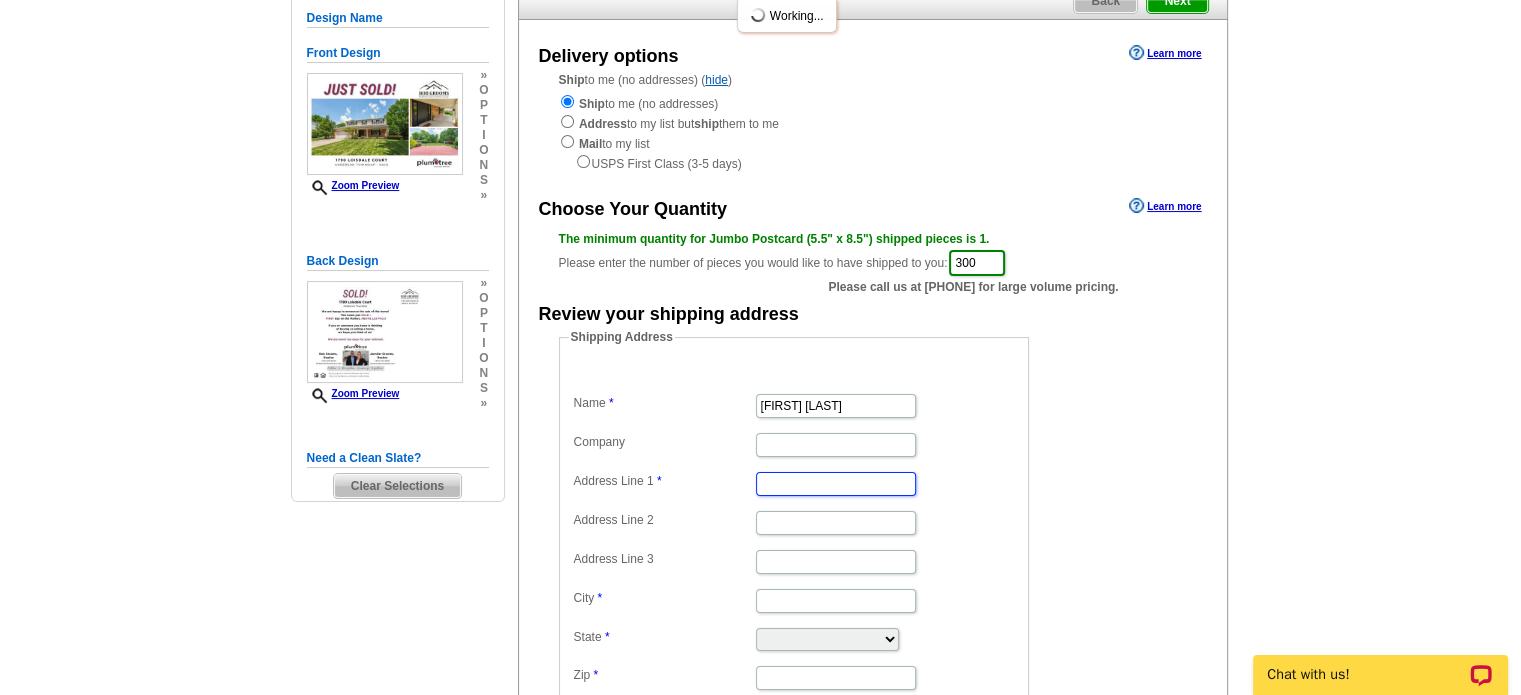type on "[NUMBER] [STREET]" 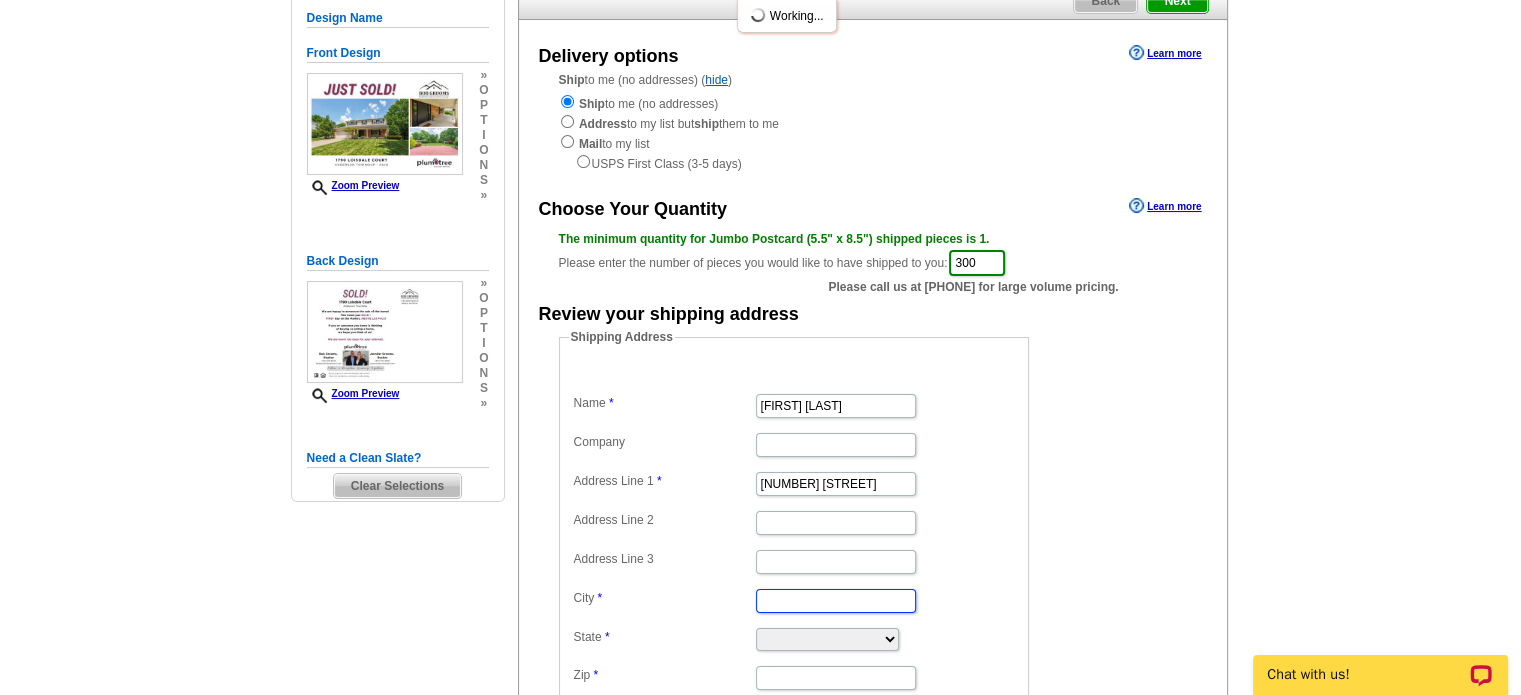 click on "City" at bounding box center [836, 601] 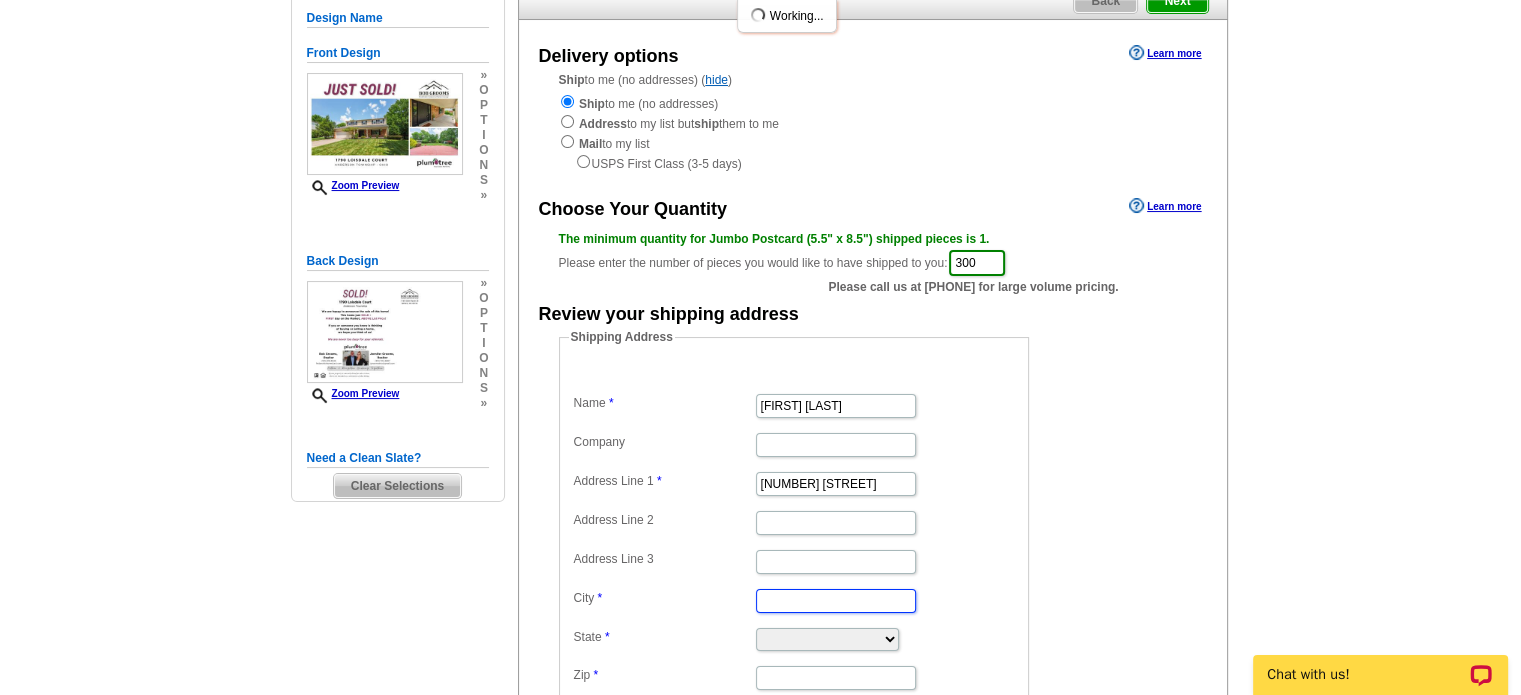 type on "[CITY]" 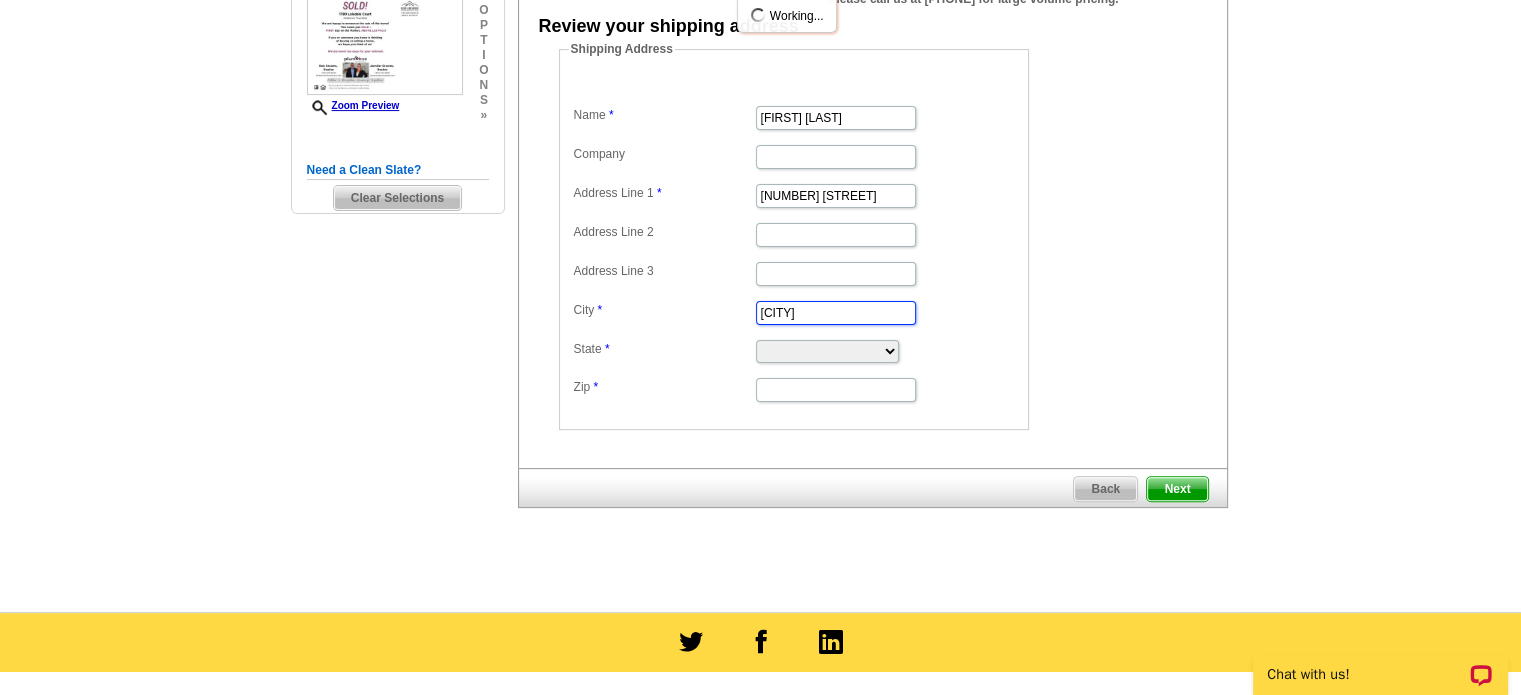 scroll, scrollTop: 500, scrollLeft: 0, axis: vertical 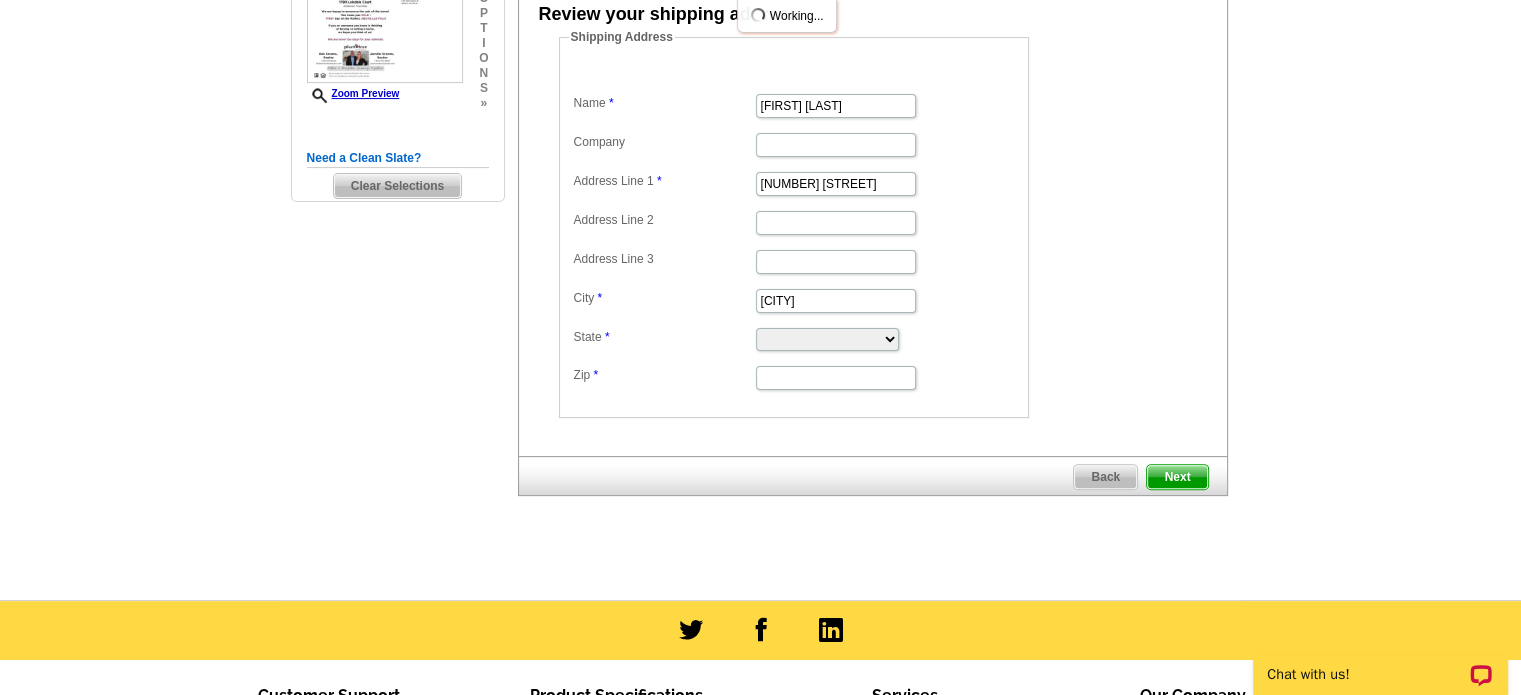 click on "Alabama
Alaska
Arizona
Arkansas
California
Colorado
Connecticut
District of Columbia
Delaware
Florida
Georgia
Hawaii
Idaho
Illinois
Indiana
Iowa
Kansas
Kentucky
Louisiana
Maine
Maryland
Massachusetts
Michigan
Minnesota
Mississippi
Missouri
Montana
Nebraska
Nevada
New Hampshire
New Jersey
New Mexico
New York
North Carolina
North Dakota
Ohio
Oklahoma
Oregon
Pennsylvania
Rhode Island
South Carolina
South Dakota
Tennessee
Texas
Utah
Vermont
Virginia
Washington
West Virginia
Wisconsin
Wyoming" at bounding box center (794, 338) 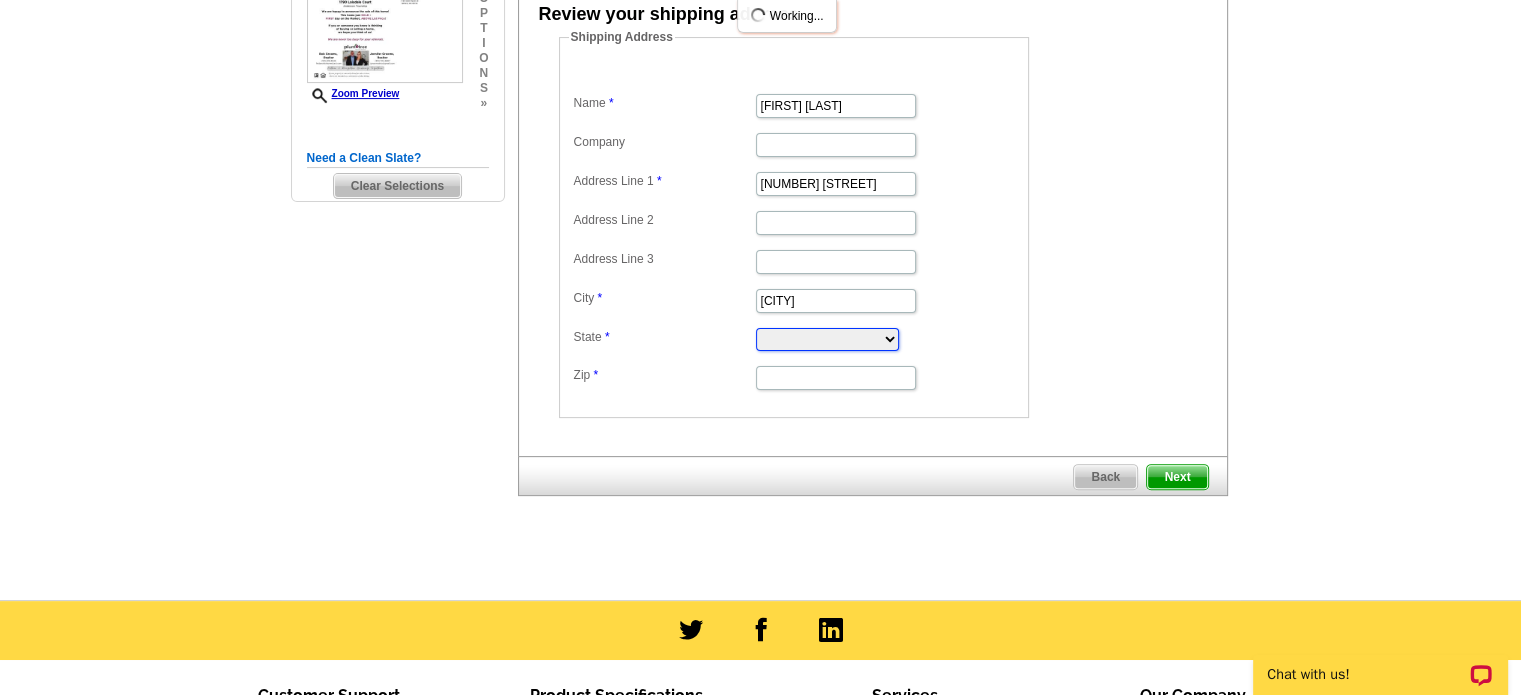 click on "Alabama
Alaska
Arizona
Arkansas
California
Colorado
Connecticut
District of Columbia
Delaware
Florida
Georgia
Hawaii
Idaho
Illinois
Indiana
Iowa
Kansas
Kentucky
Louisiana
Maine
Maryland
Massachusetts
Michigan
Minnesota
Mississippi
Missouri
Montana
Nebraska
Nevada
New Hampshire
New Jersey
New Mexico
New York
North Carolina
North Dakota
Ohio
Oklahoma
Oregon
Pennsylvania
Rhode Island
South Carolina
South Dakota
Tennessee
Texas
Utah
Vermont
Virginia
Washington
West Virginia
Wisconsin
Wyoming" at bounding box center (827, 339) 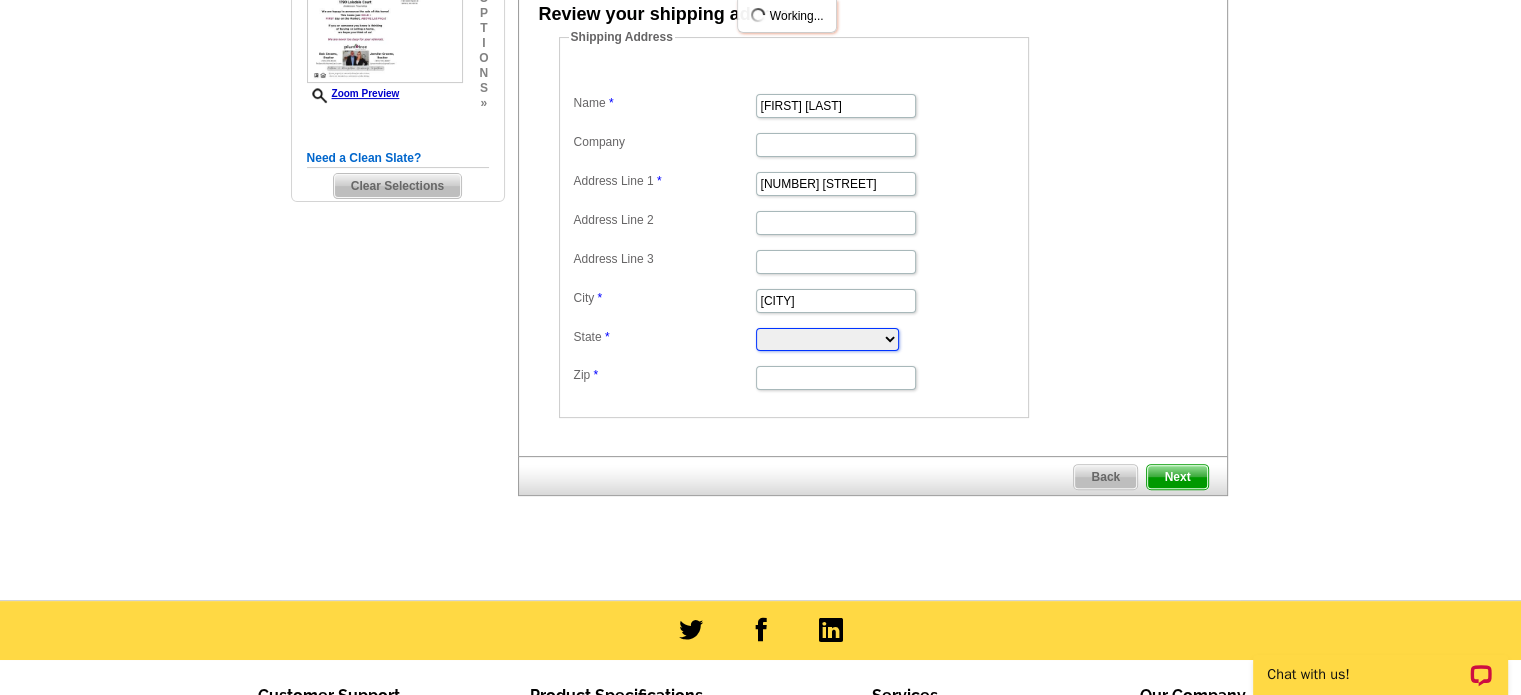 select on "OH" 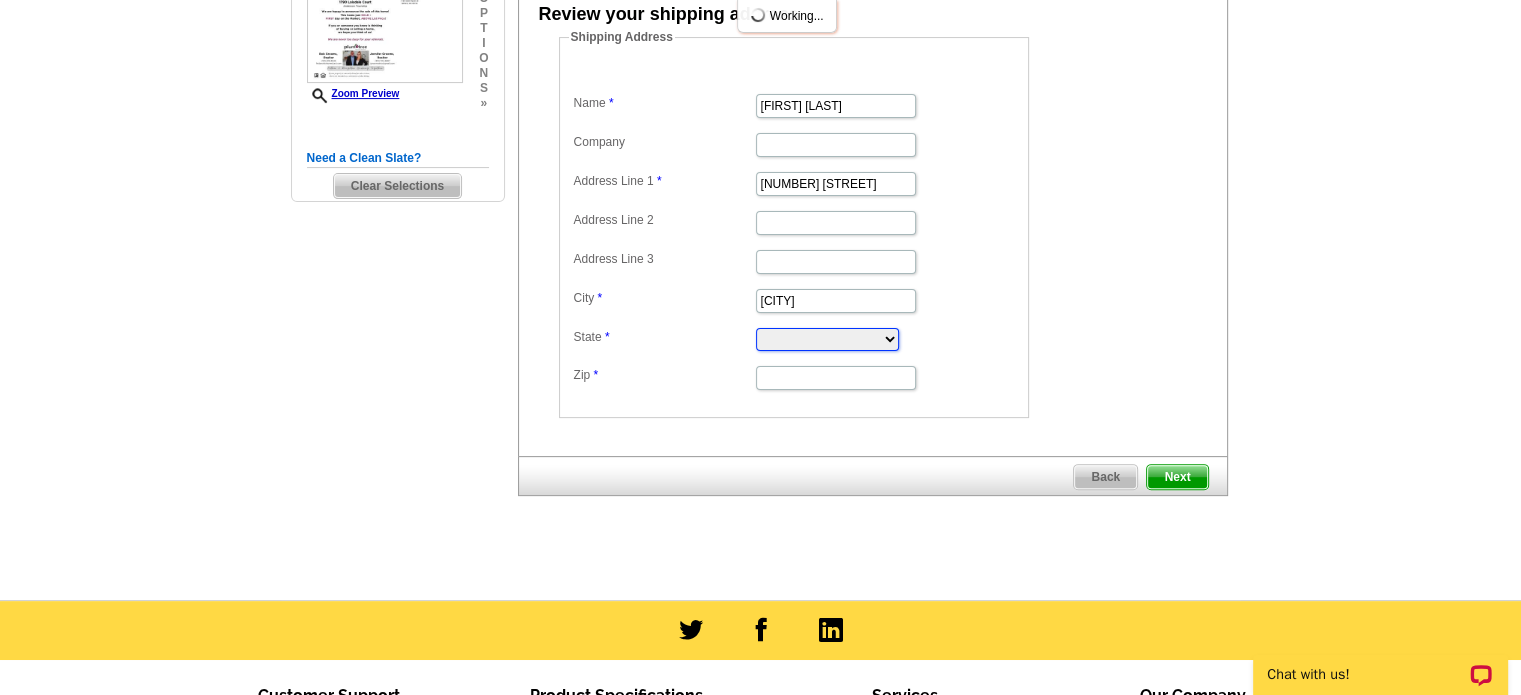 click on "Alabama
Alaska
Arizona
Arkansas
California
Colorado
Connecticut
District of Columbia
Delaware
Florida
Georgia
Hawaii
Idaho
Illinois
Indiana
Iowa
Kansas
Kentucky
Louisiana
Maine
Maryland
Massachusetts
Michigan
Minnesota
Mississippi
Missouri
Montana
Nebraska
Nevada
New Hampshire
New Jersey
New Mexico
New York
North Carolina
North Dakota
Ohio
Oklahoma
Oregon
Pennsylvania
Rhode Island
South Carolina
South Dakota
Tennessee
Texas
Utah
Vermont
Virginia
Washington
West Virginia
Wisconsin
Wyoming" at bounding box center [827, 339] 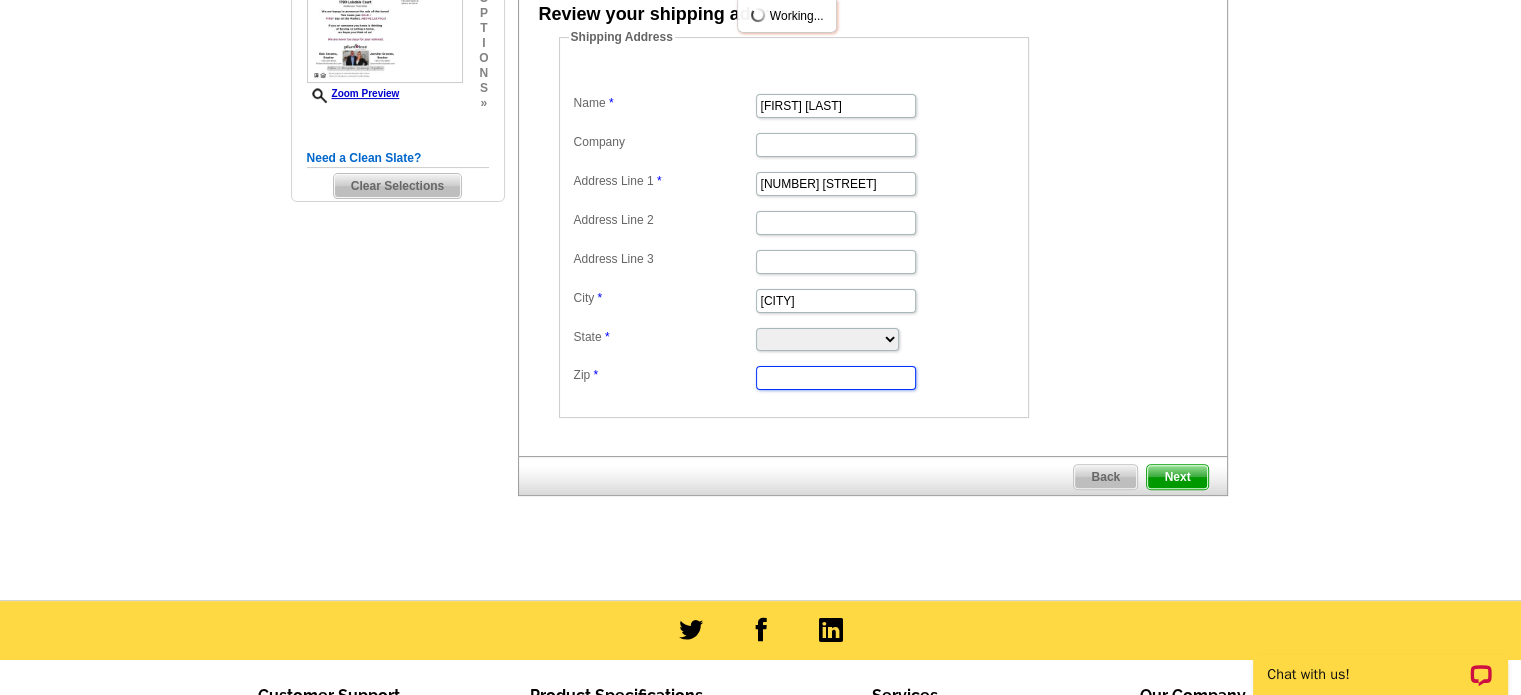 click on "Zip" at bounding box center (836, 378) 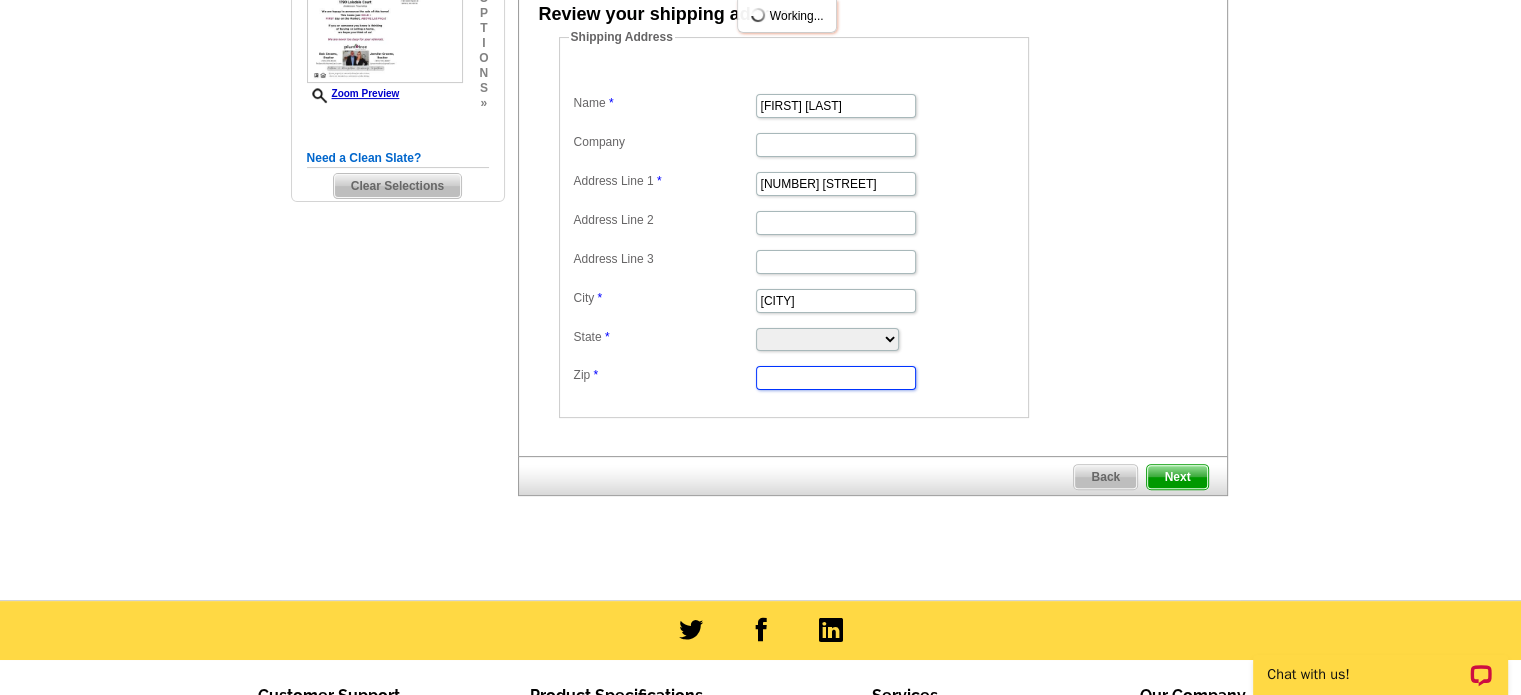 type on "45103" 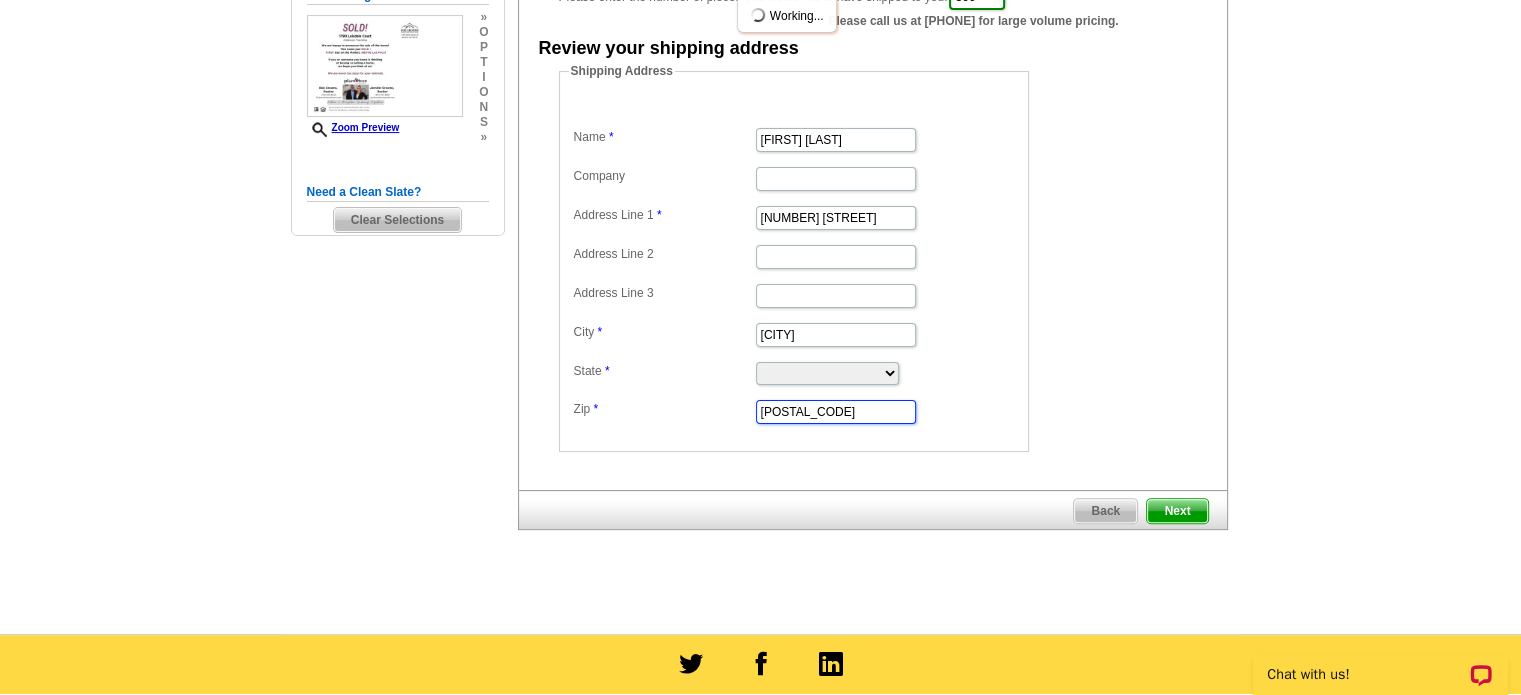 scroll, scrollTop: 500, scrollLeft: 0, axis: vertical 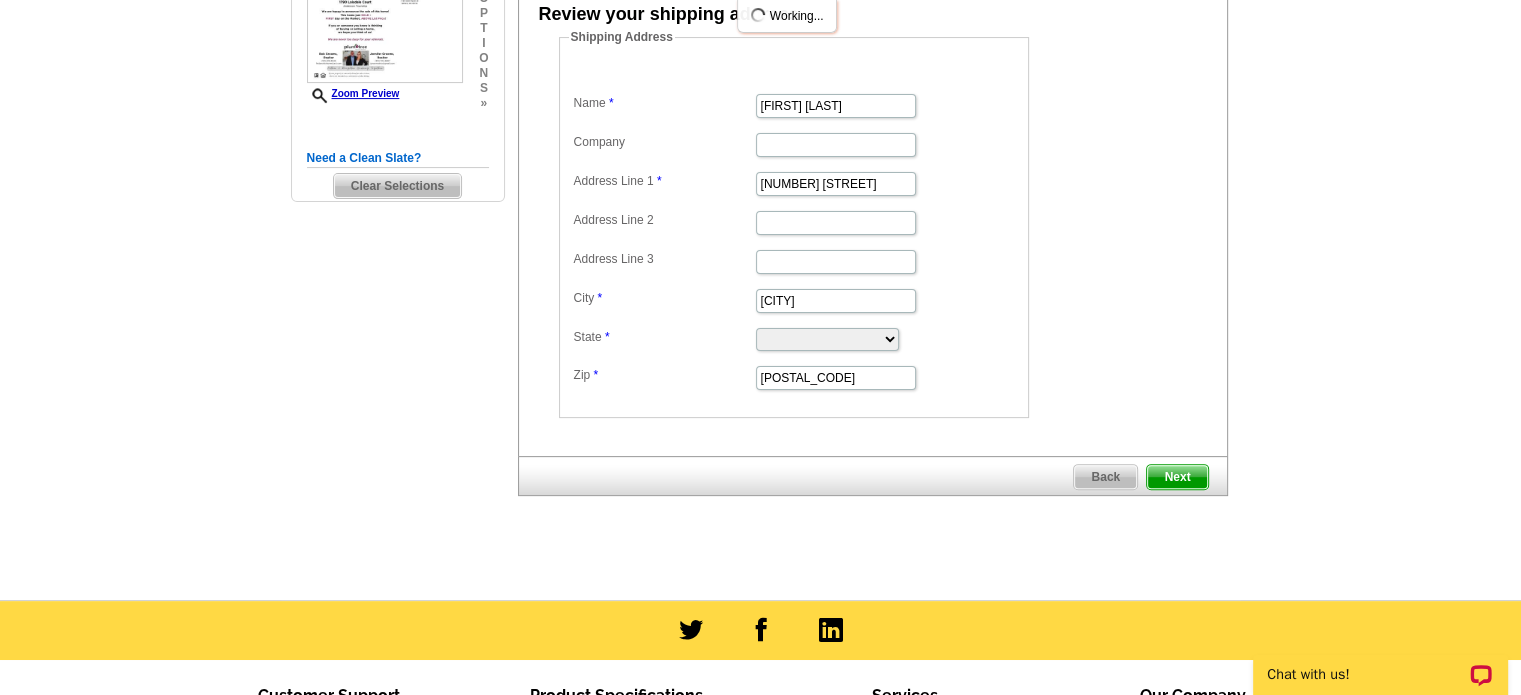 click on "Next" at bounding box center (1177, 477) 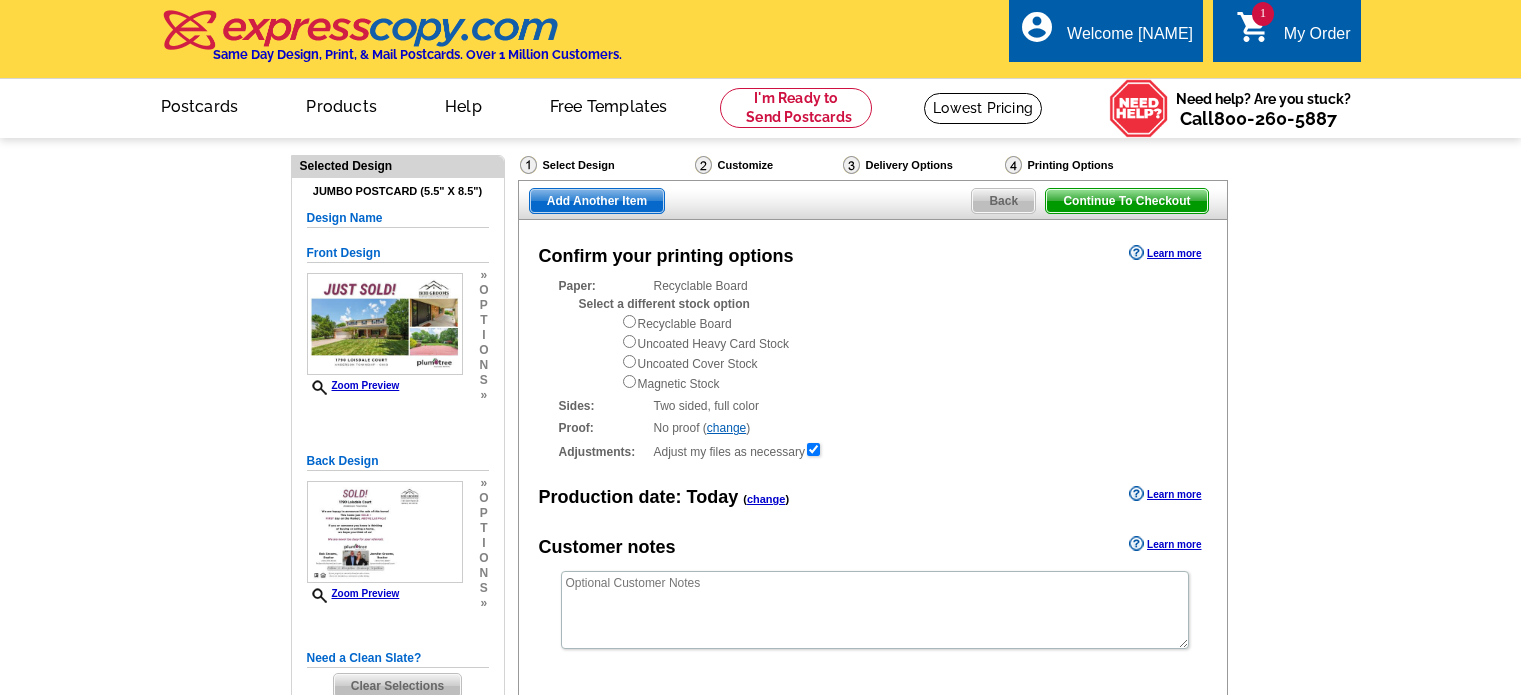 scroll, scrollTop: 0, scrollLeft: 0, axis: both 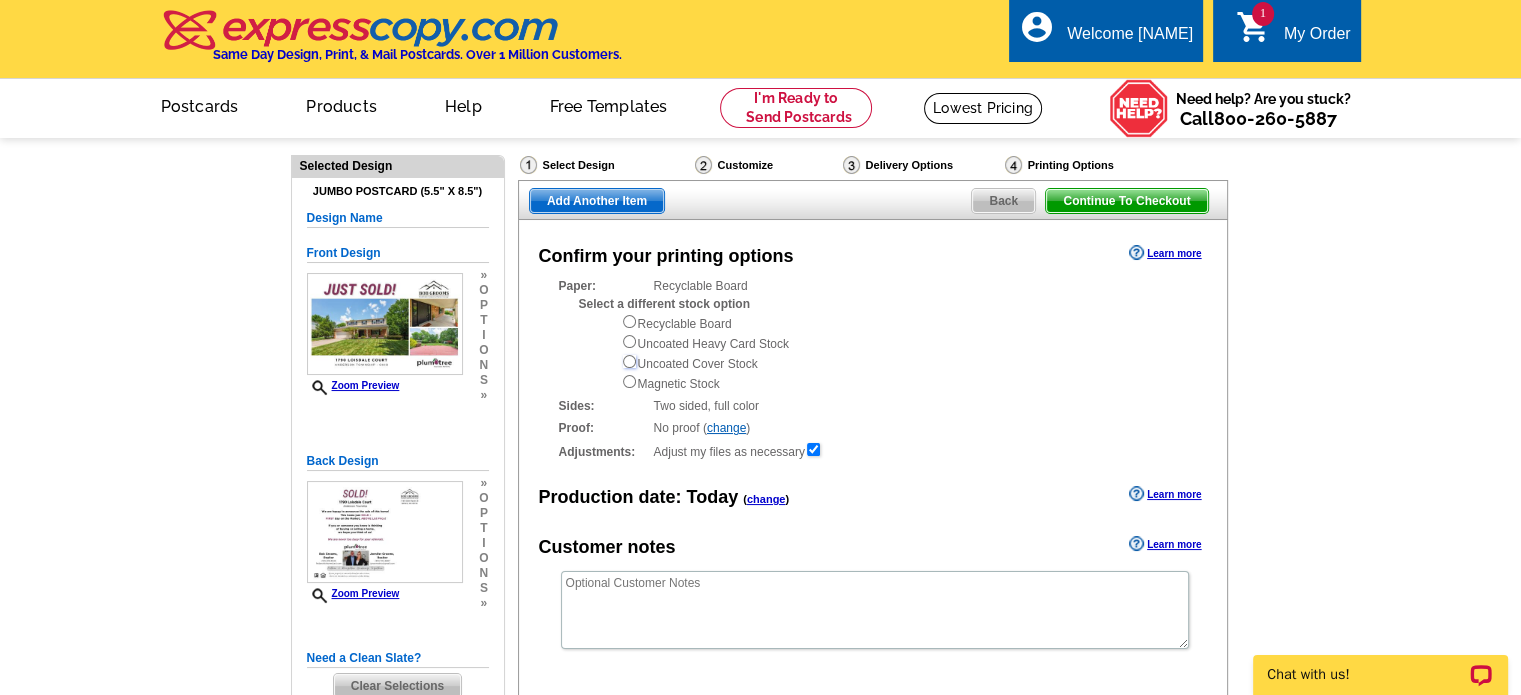 click at bounding box center (629, 361) 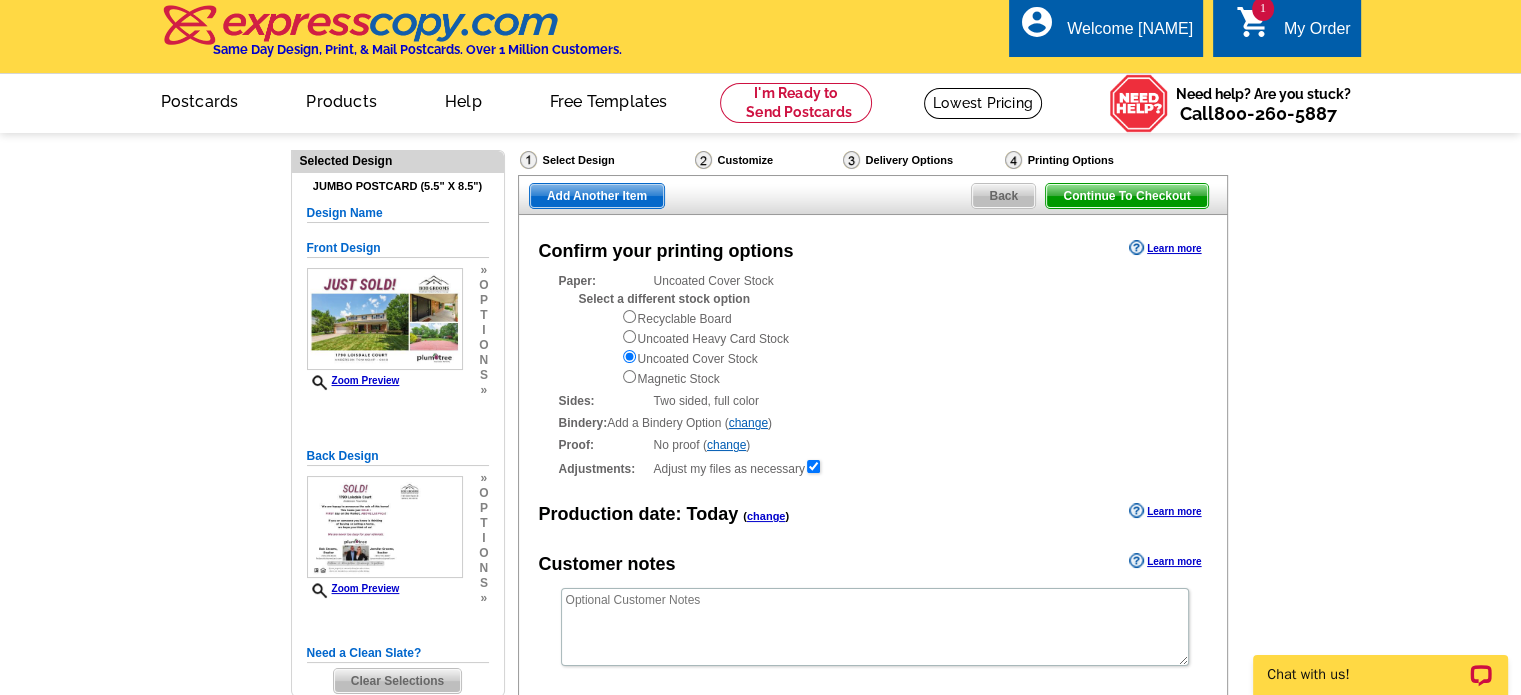 scroll, scrollTop: 0, scrollLeft: 0, axis: both 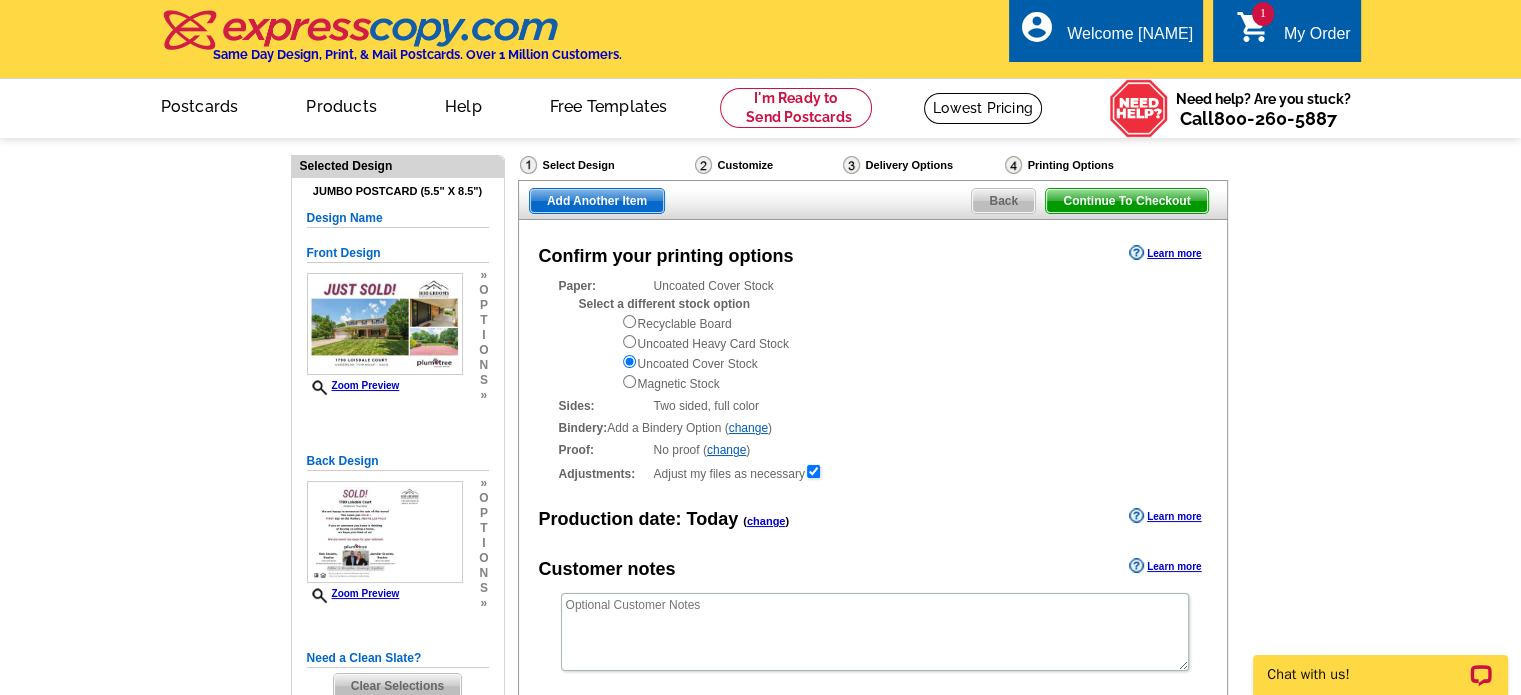 click on "Back" at bounding box center [1003, 201] 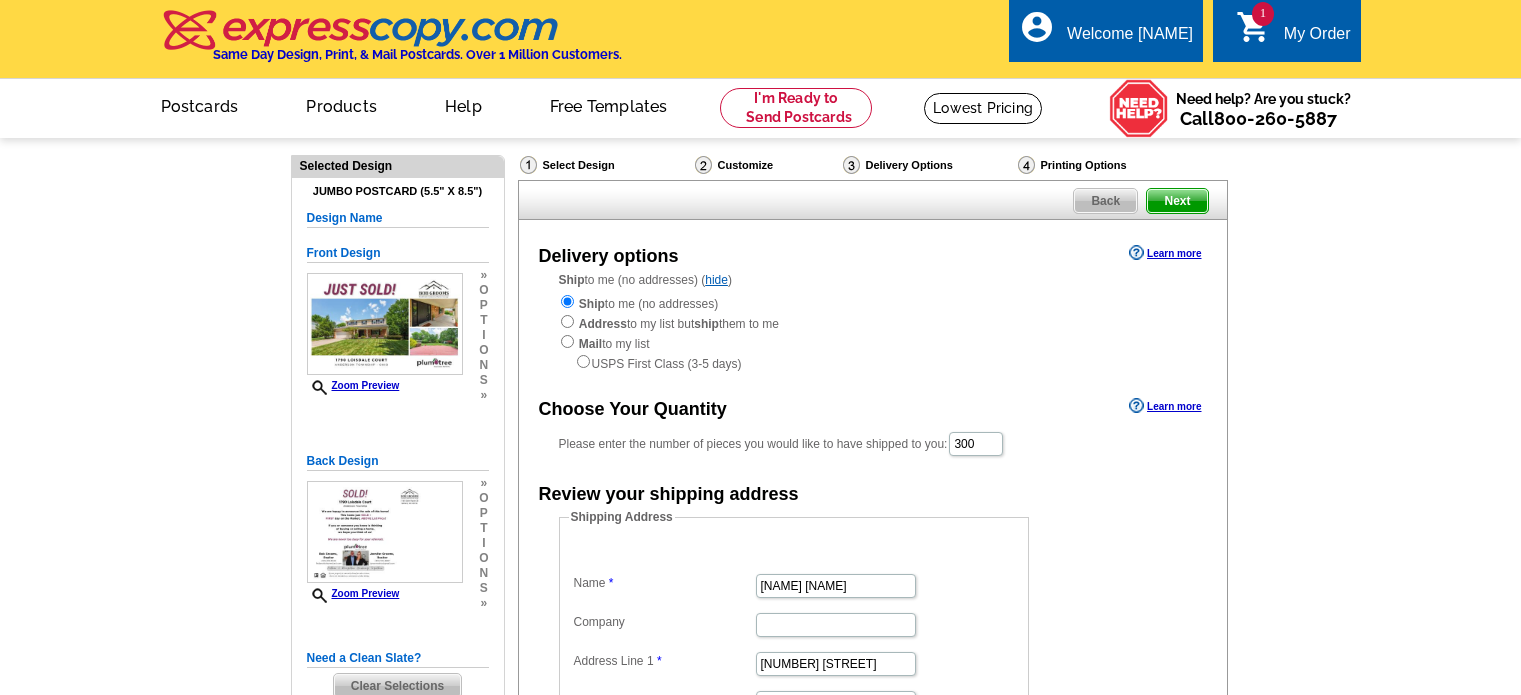 scroll, scrollTop: 0, scrollLeft: 0, axis: both 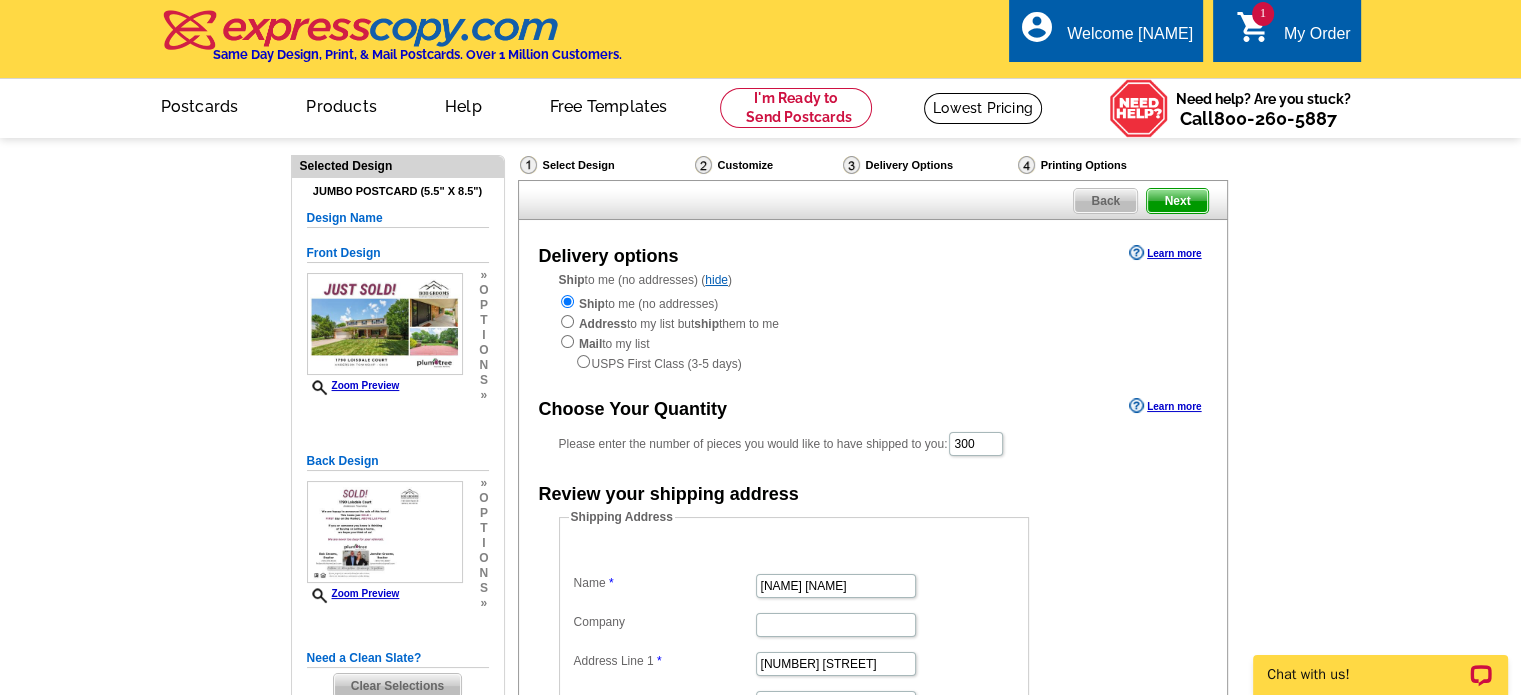 click on "Back" at bounding box center (1105, 201) 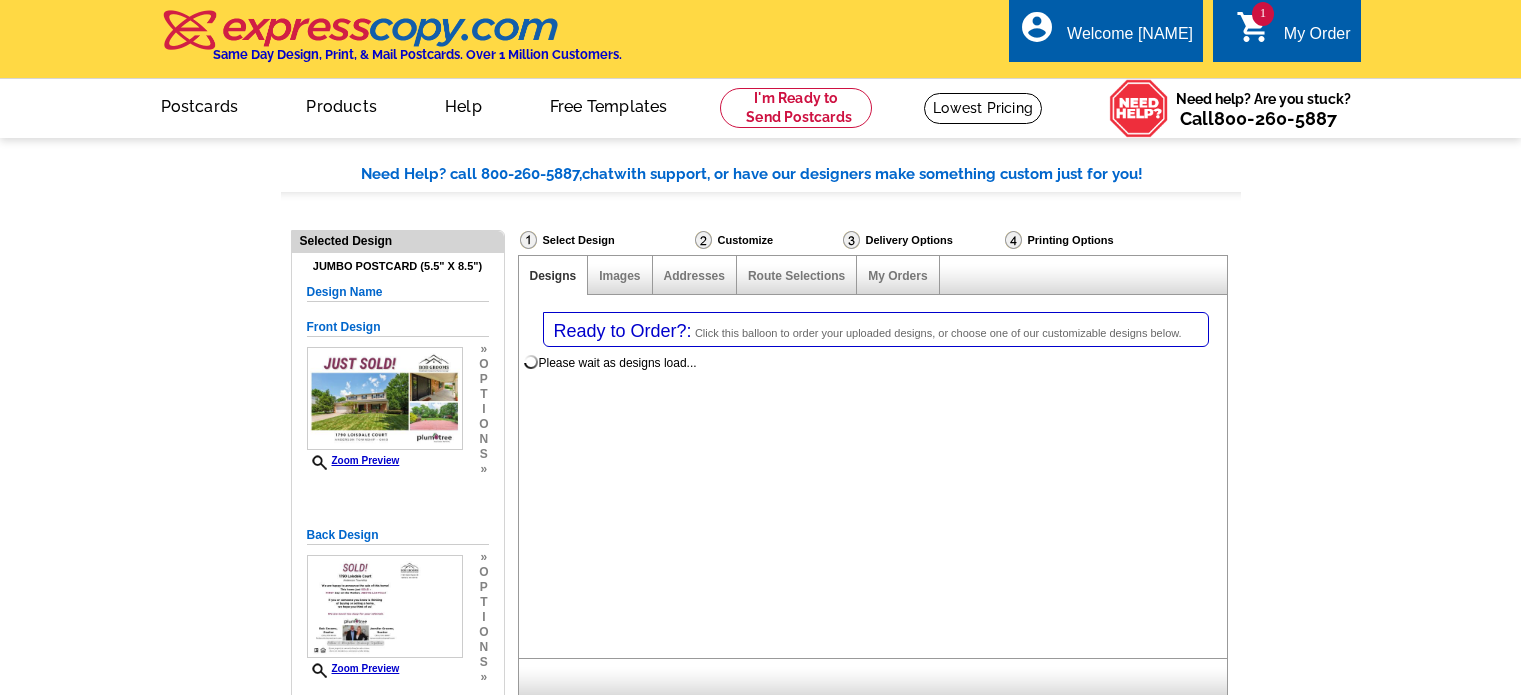 select on "1" 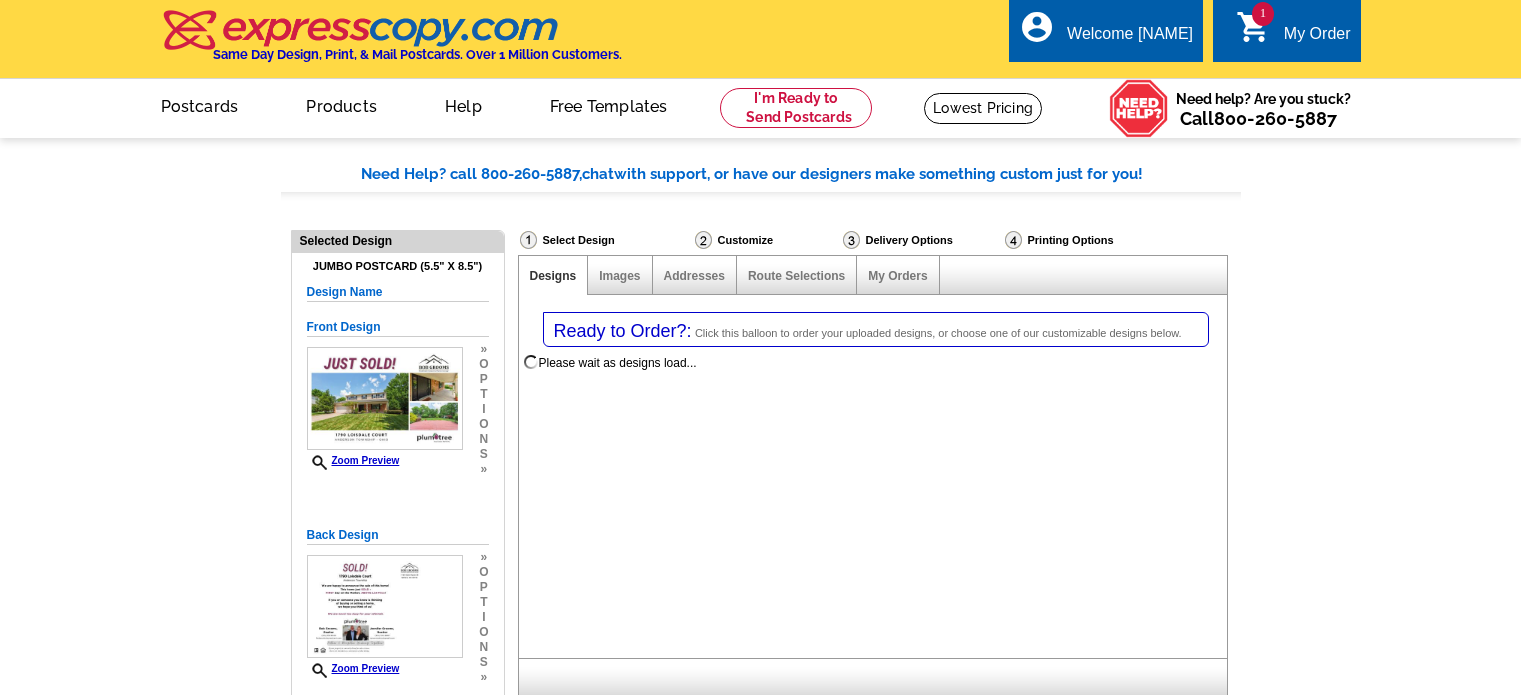 select on "2" 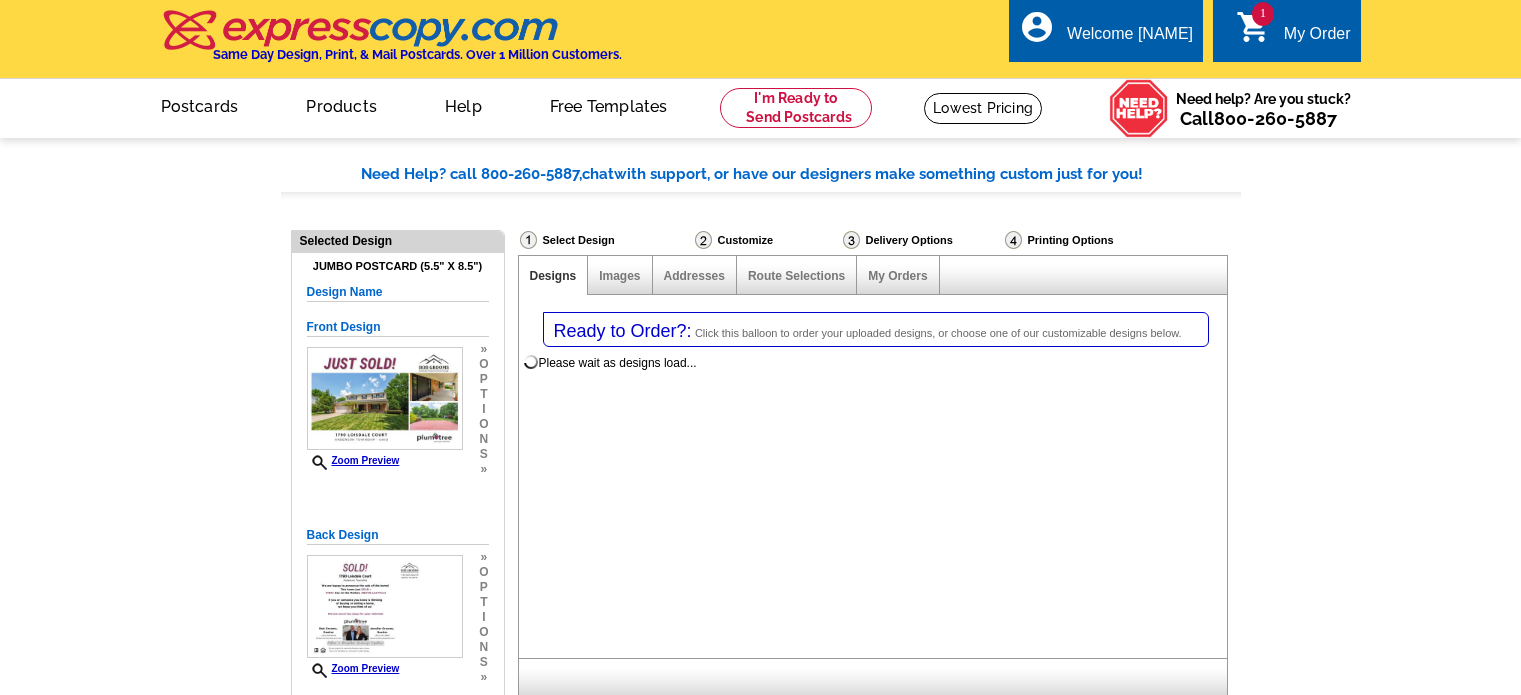 scroll, scrollTop: 0, scrollLeft: 0, axis: both 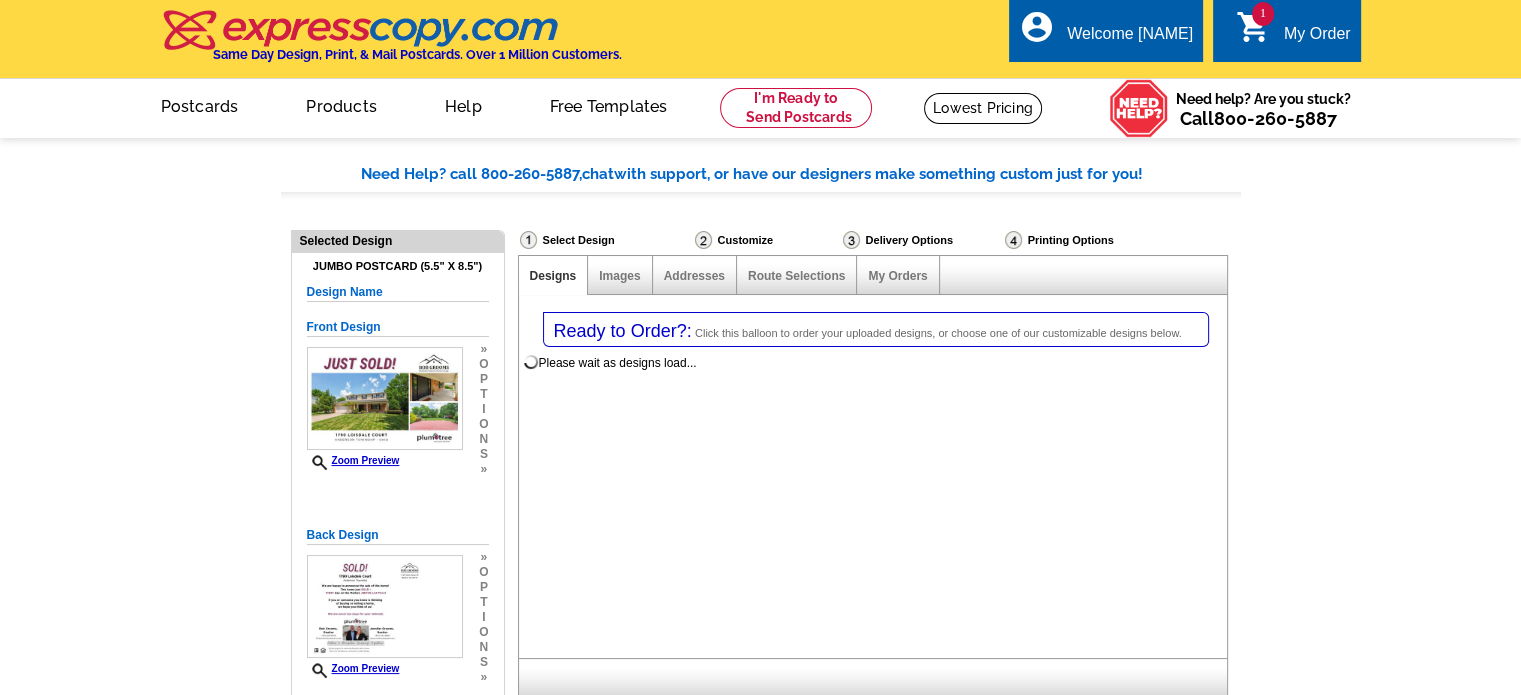 select on "785" 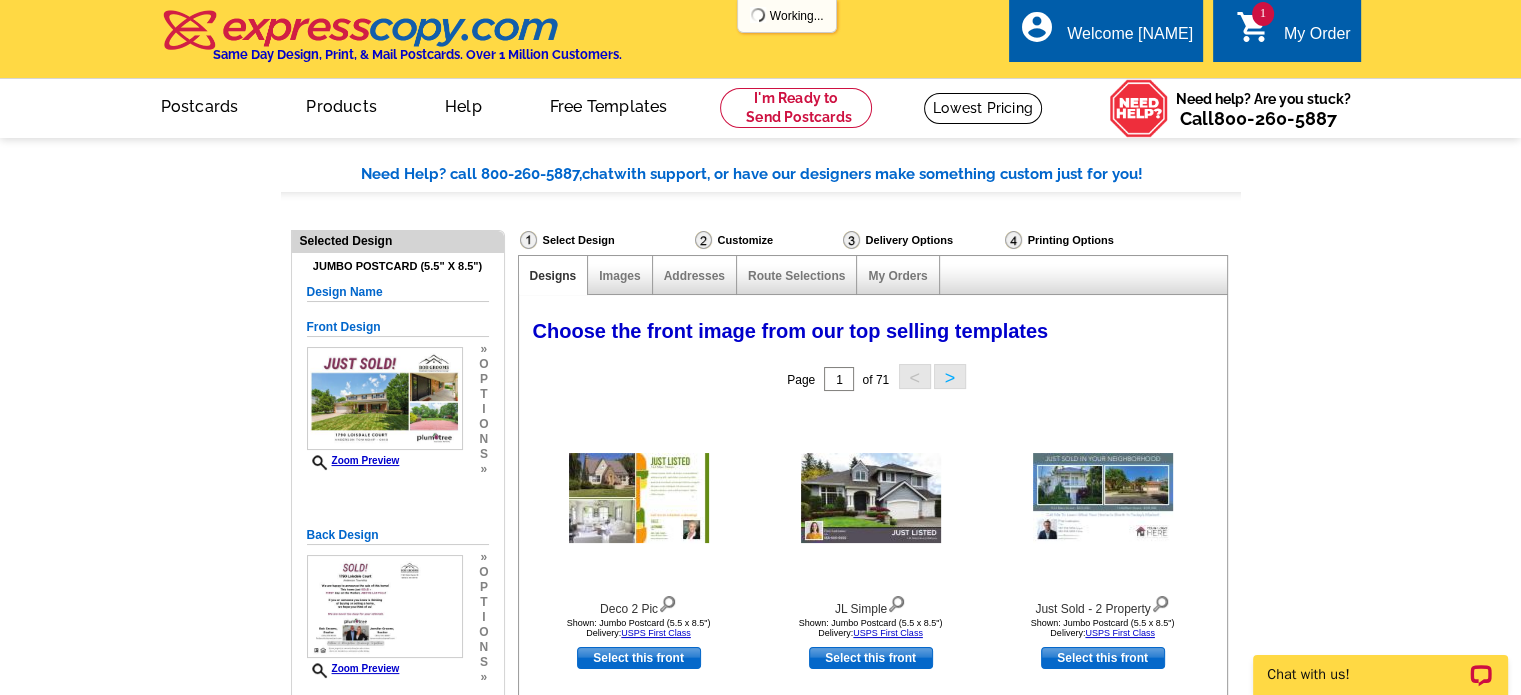 scroll, scrollTop: 0, scrollLeft: 0, axis: both 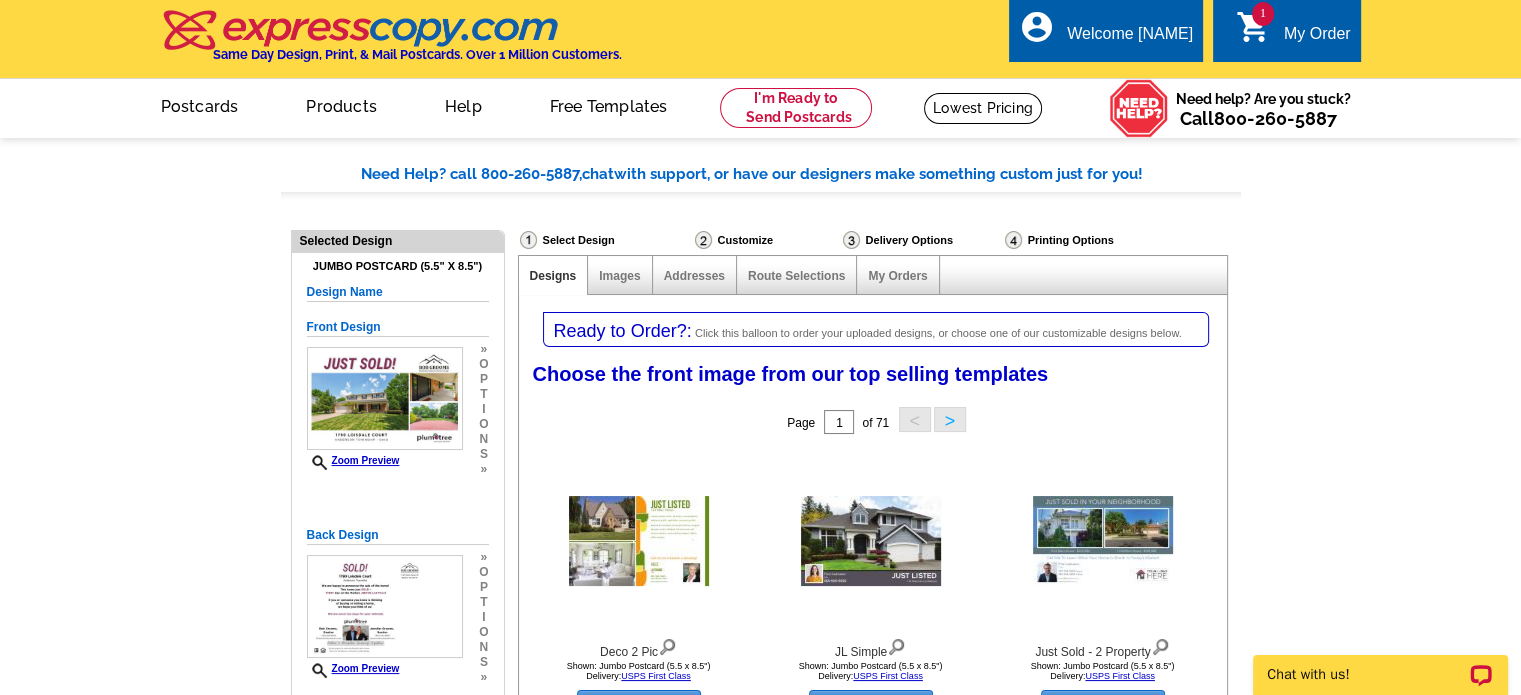 click on "My Order" at bounding box center (1317, 39) 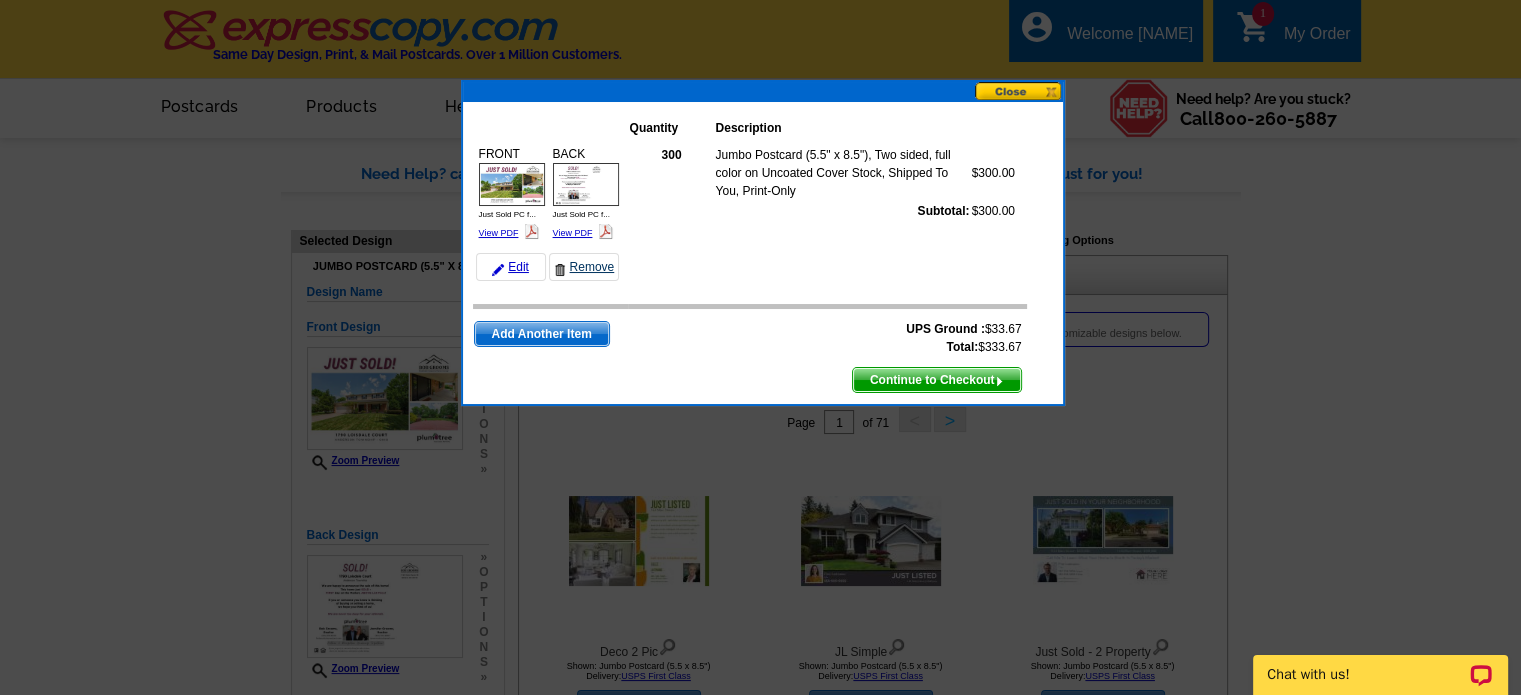 click on "Remove" at bounding box center (584, 267) 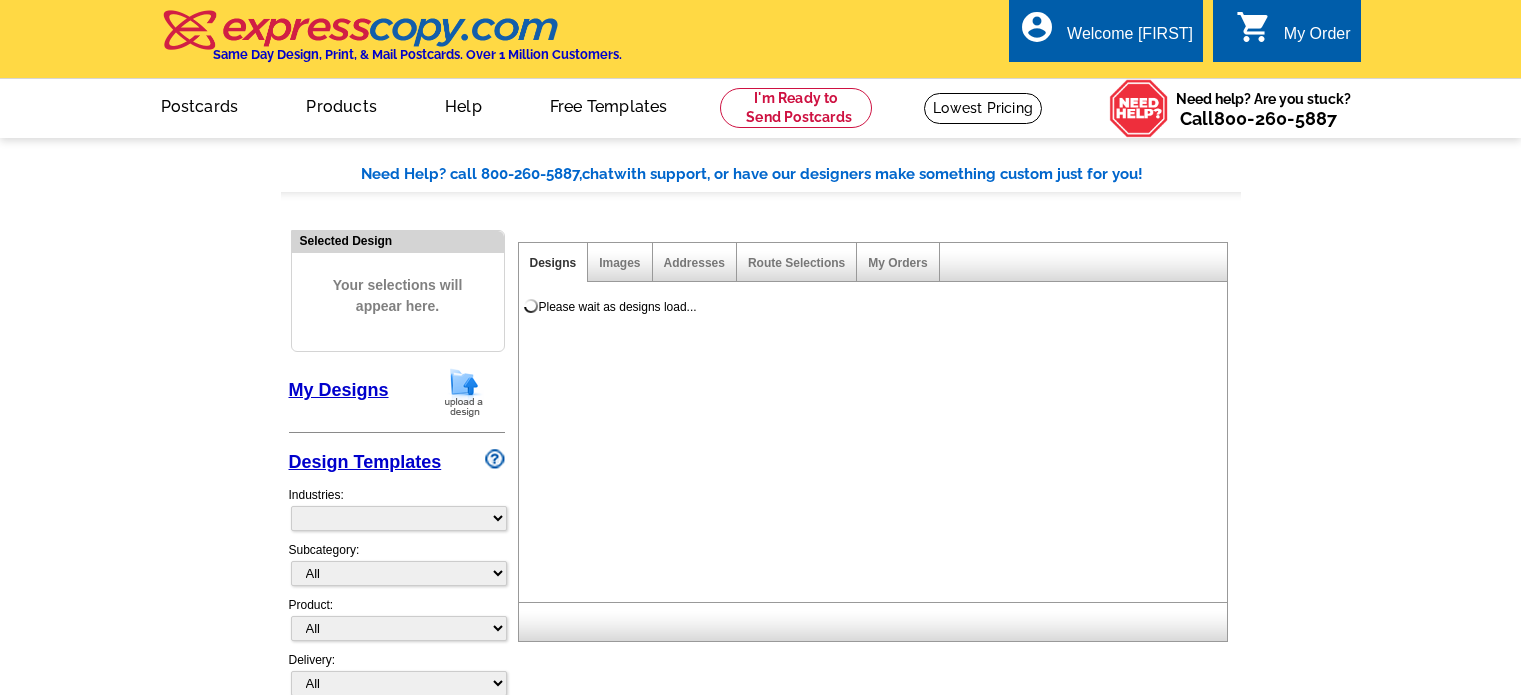 scroll, scrollTop: 0, scrollLeft: 0, axis: both 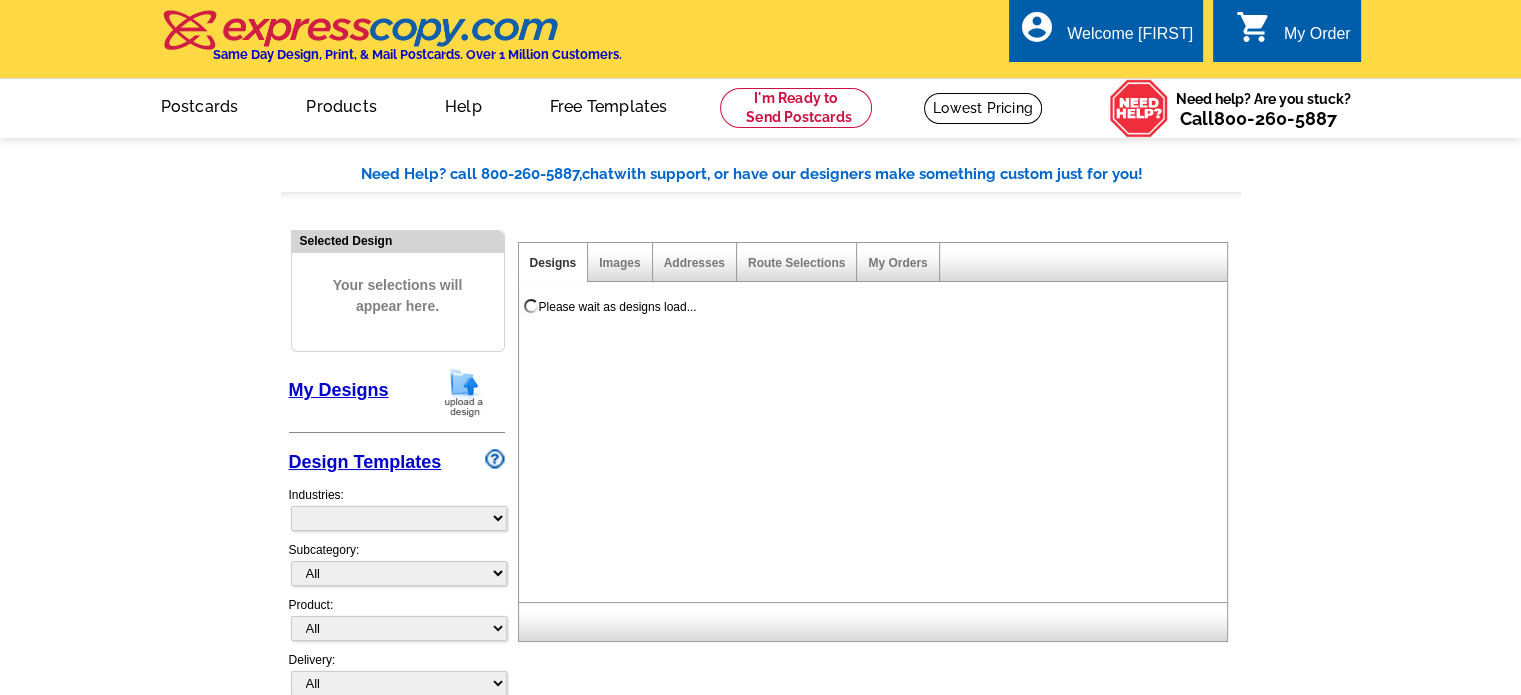 select on "785" 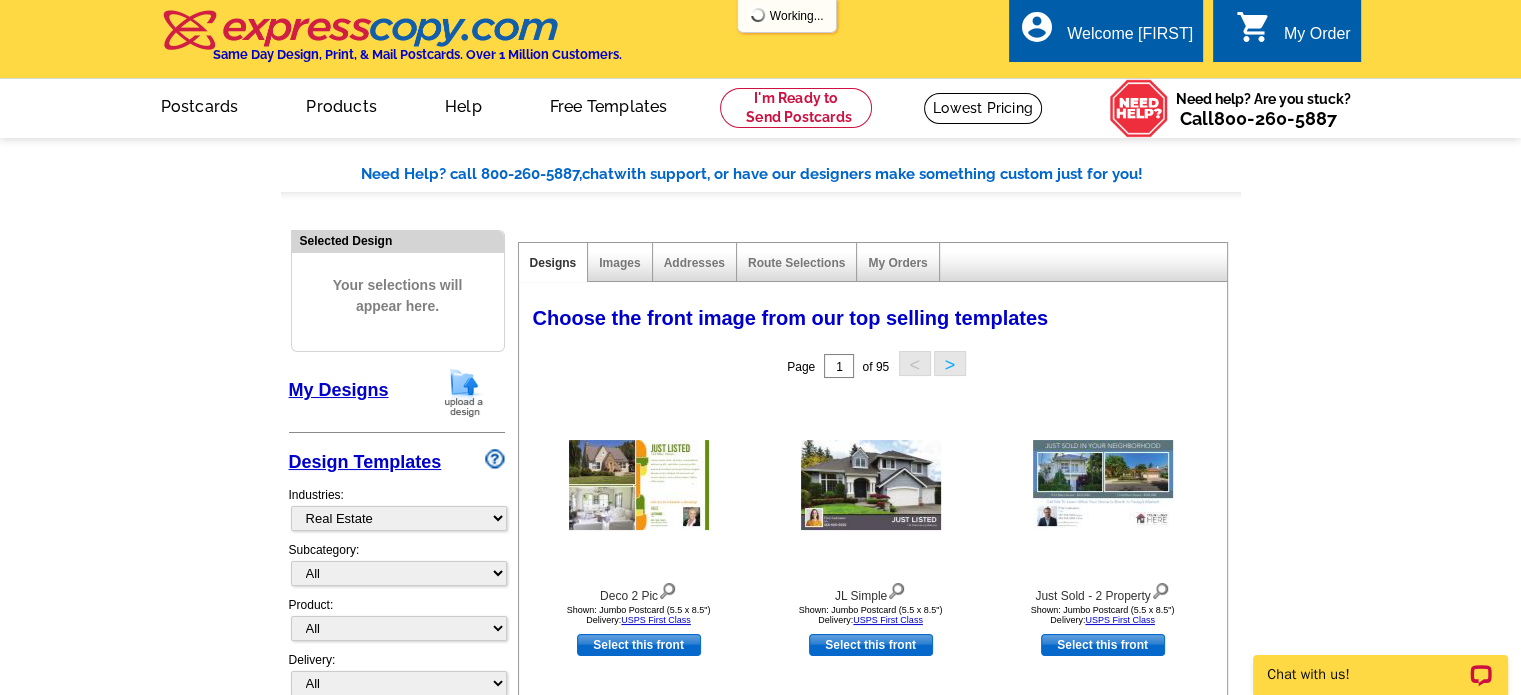 scroll, scrollTop: 0, scrollLeft: 0, axis: both 